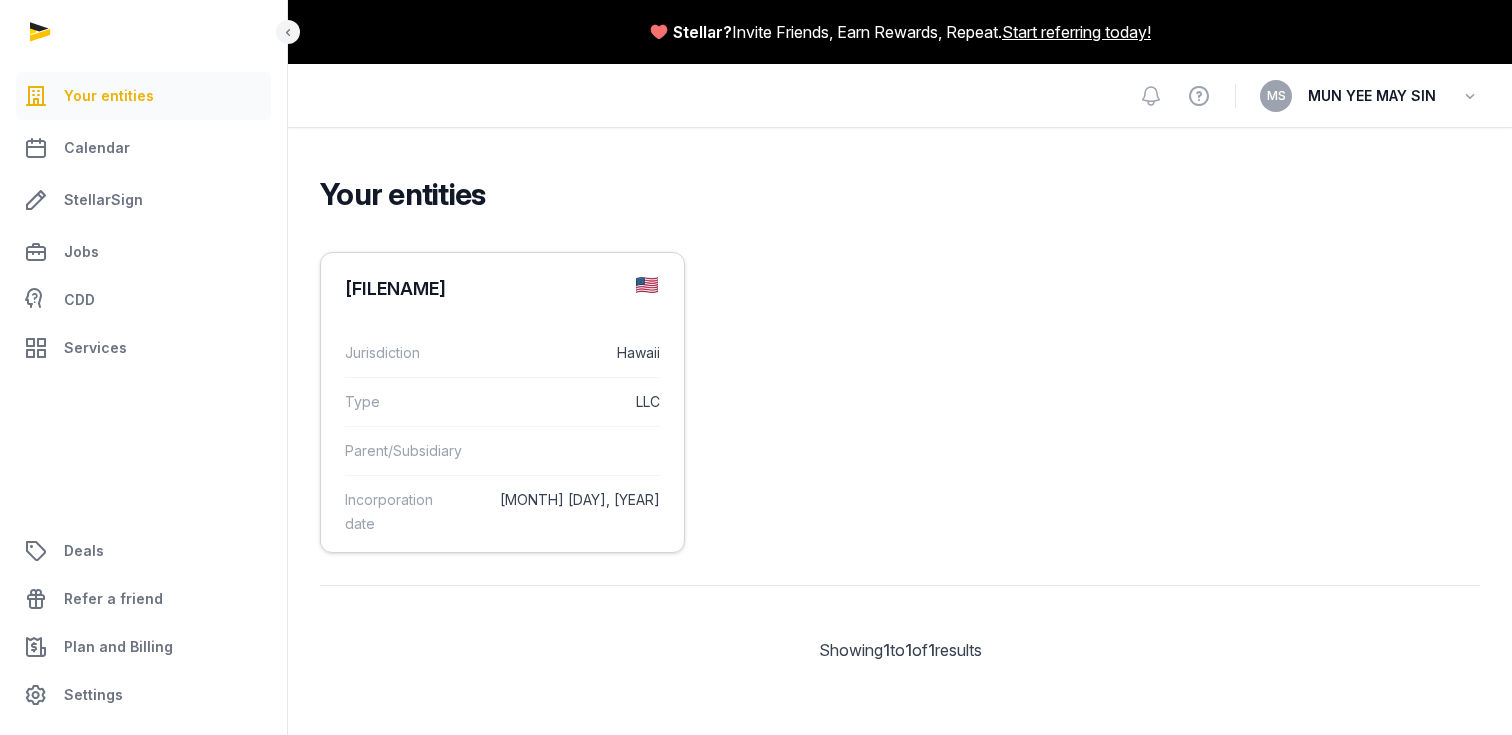 scroll, scrollTop: 0, scrollLeft: 0, axis: both 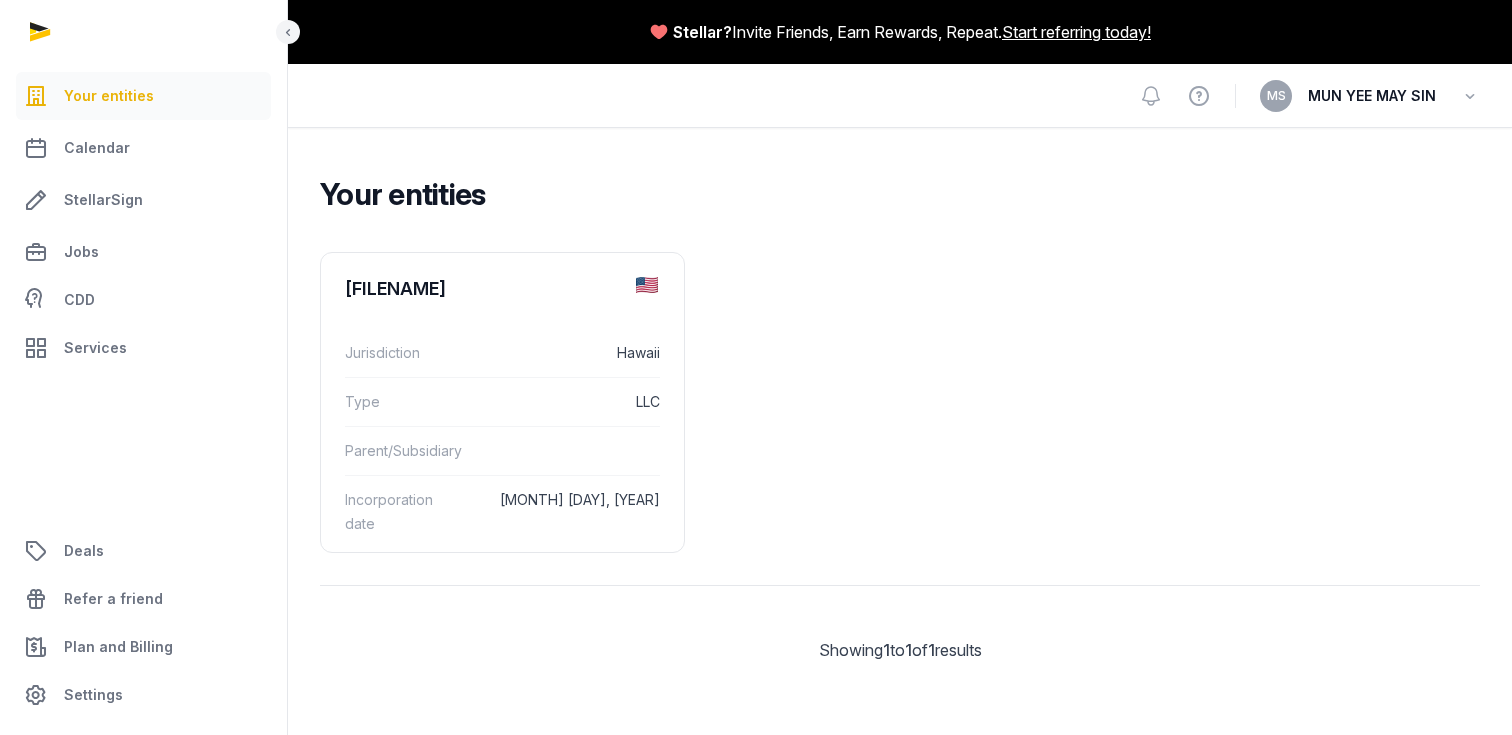 click on "[FILENAME] [FILENAME] Jurisdiction [STATE] Type [TYPE] Parent/Subsidiary Incorporation date [MONTH] [DAY], [YEAR]" at bounding box center (900, 402) 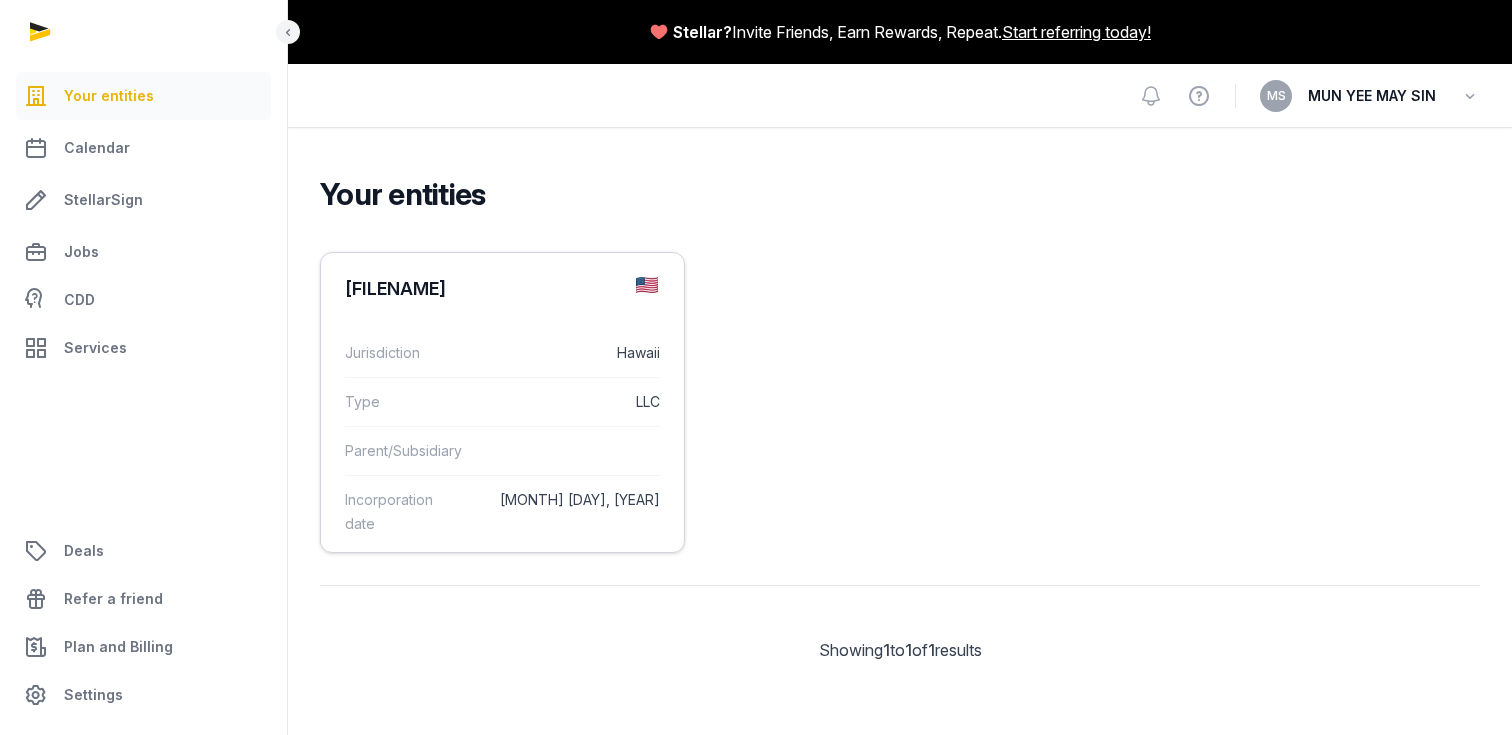 click on "[FILENAME]" at bounding box center (395, 289) 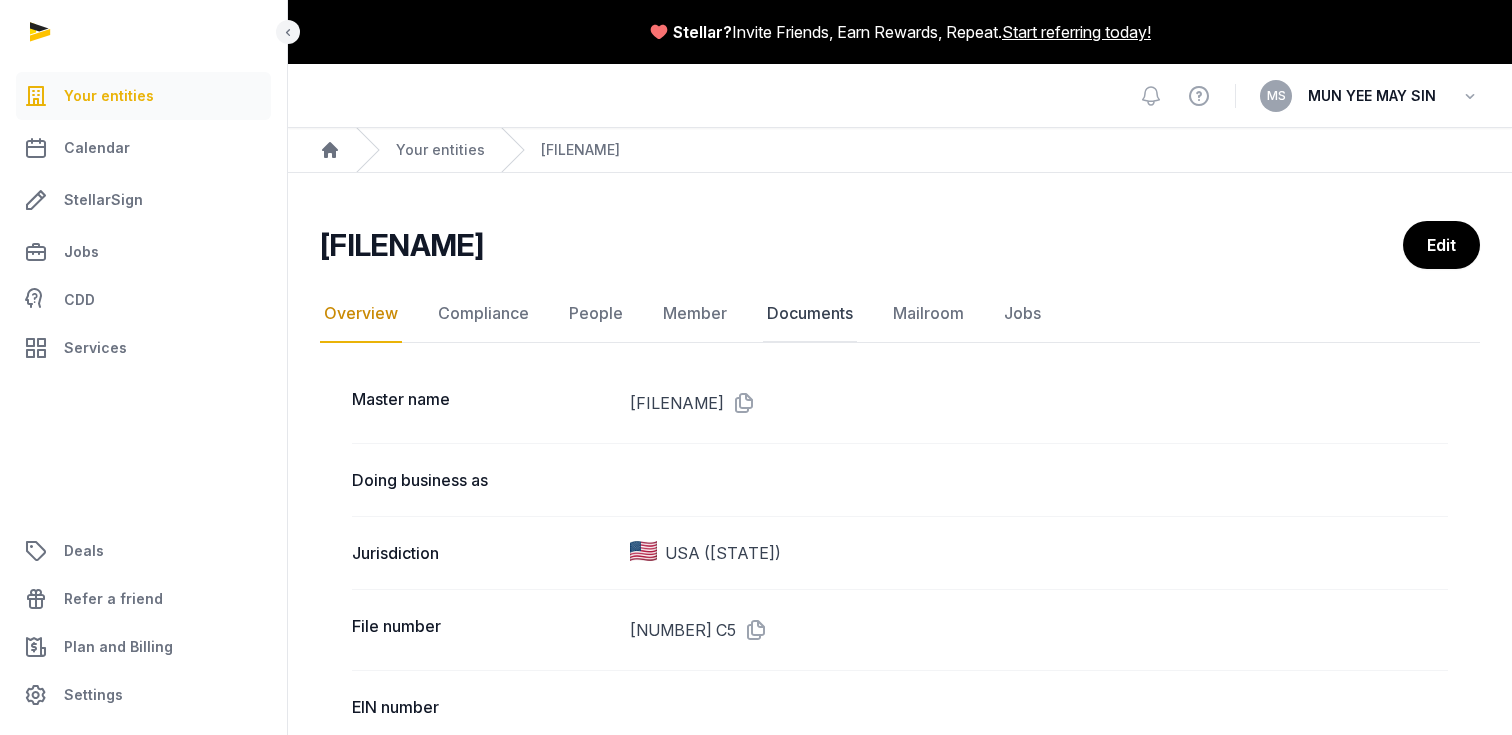 click on "Documents" 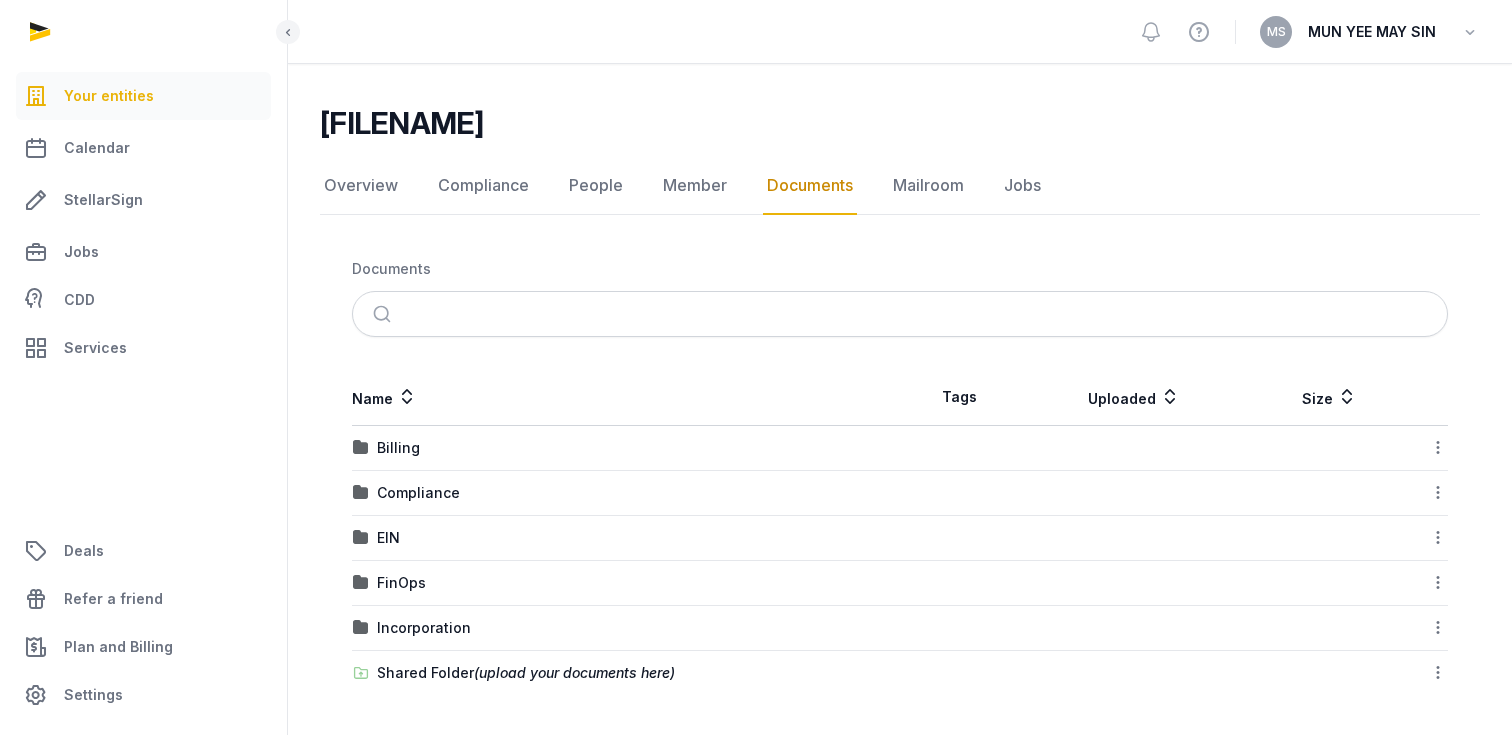 scroll, scrollTop: 116, scrollLeft: 0, axis: vertical 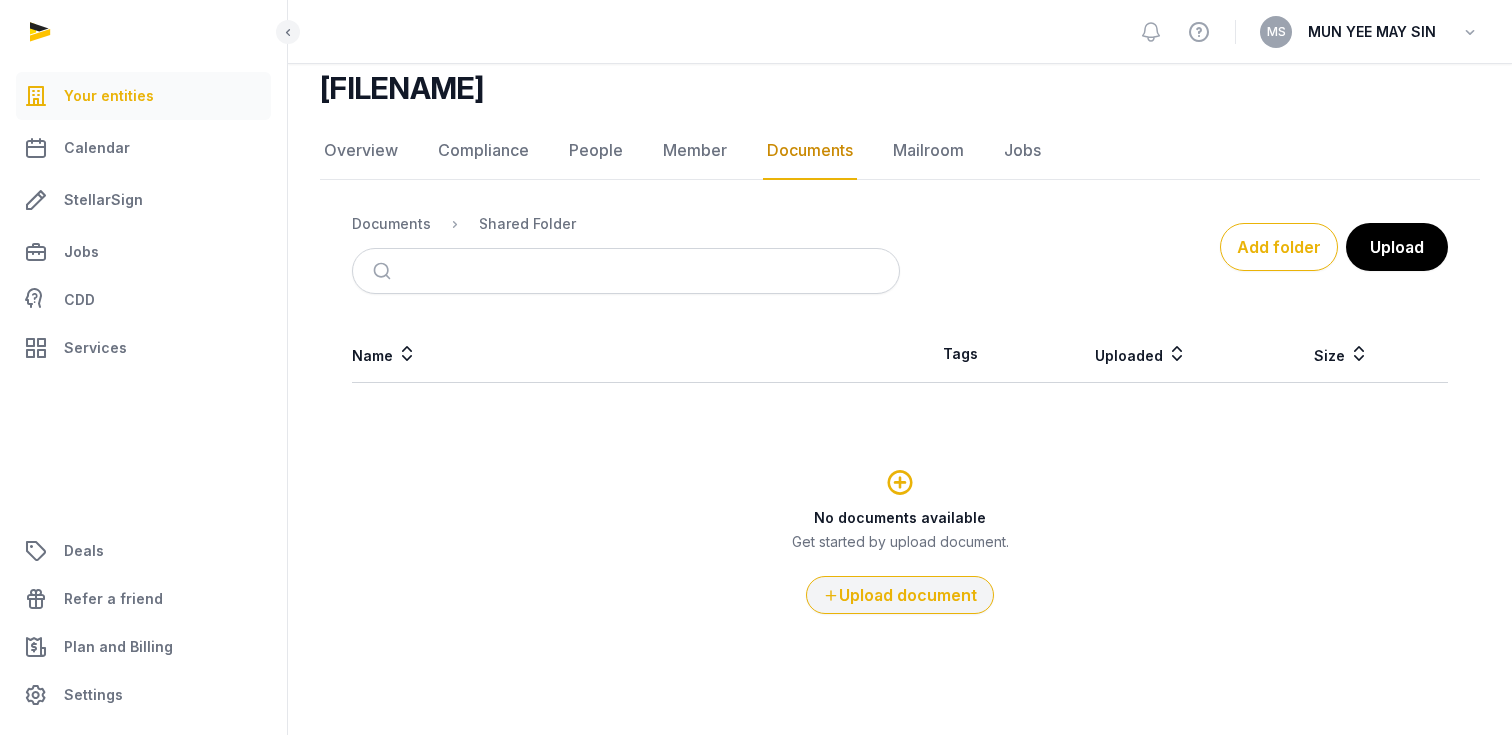 click on "Upload document" at bounding box center [900, 595] 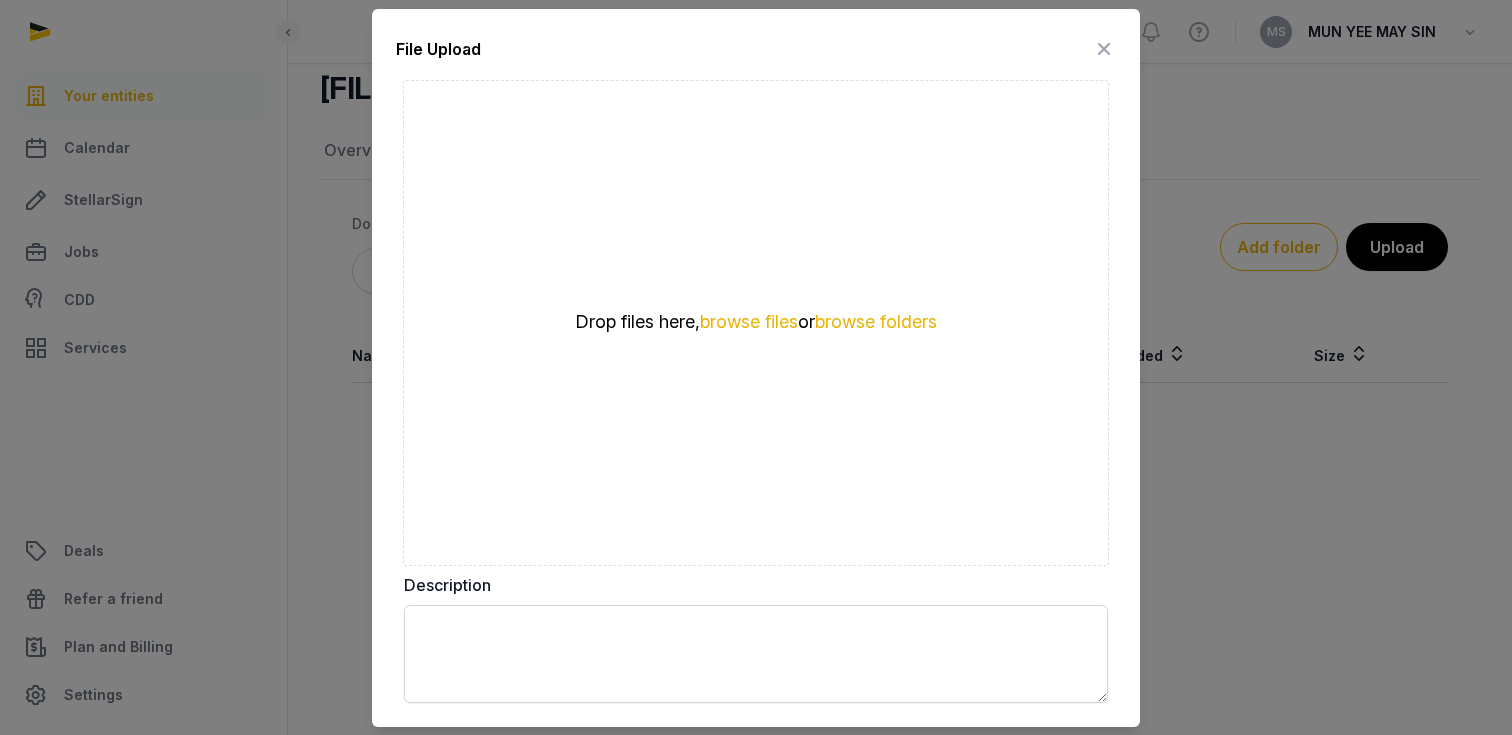 click at bounding box center [1104, 49] 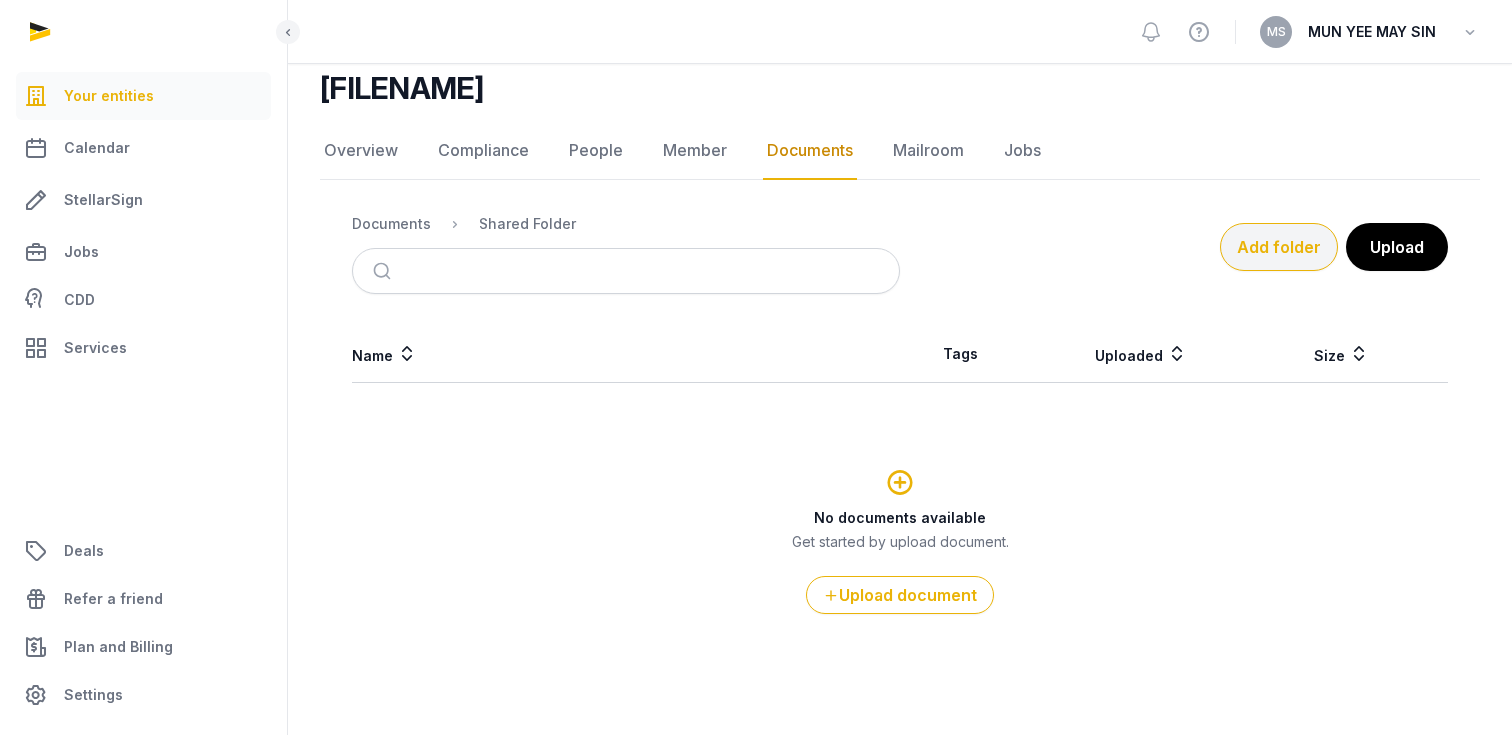 click on "Add folder" at bounding box center [1279, 247] 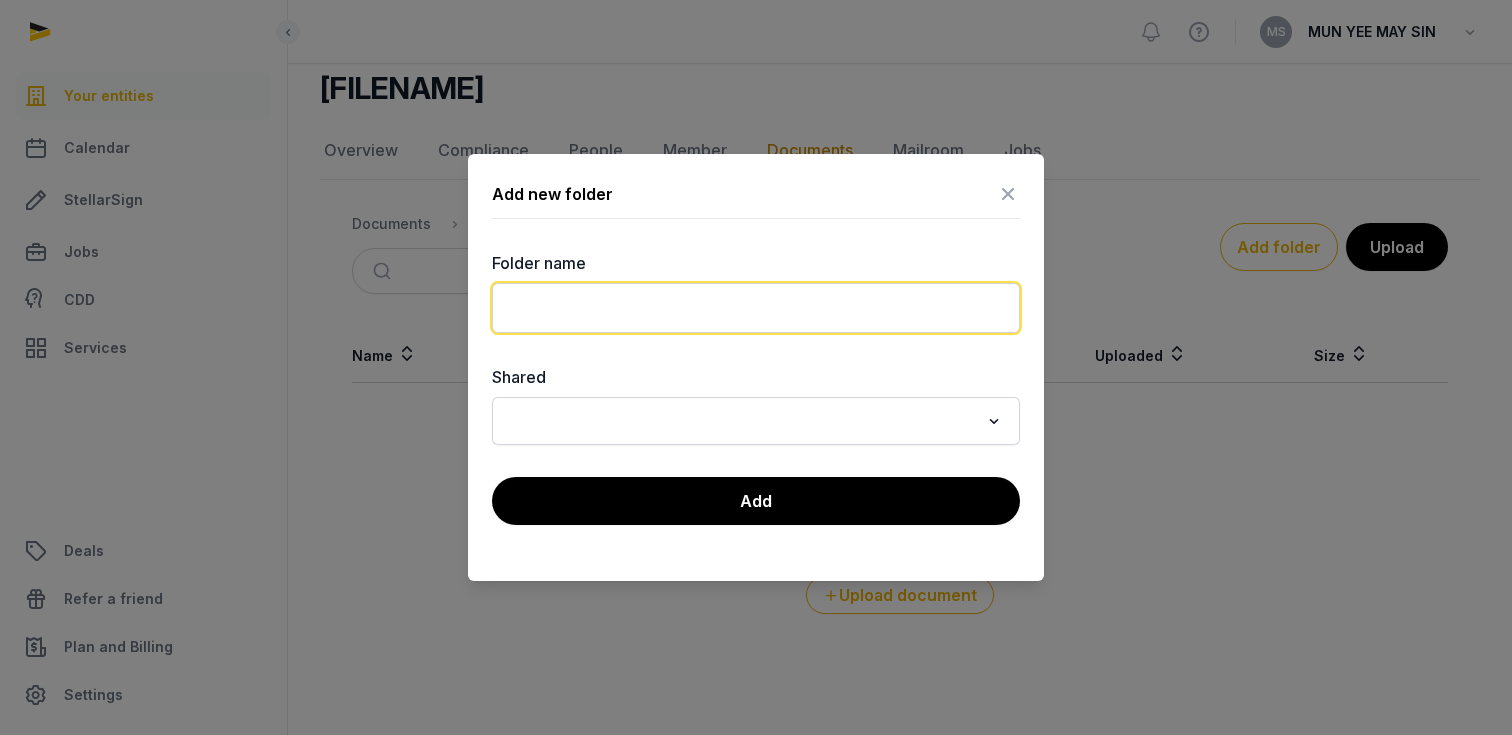 click 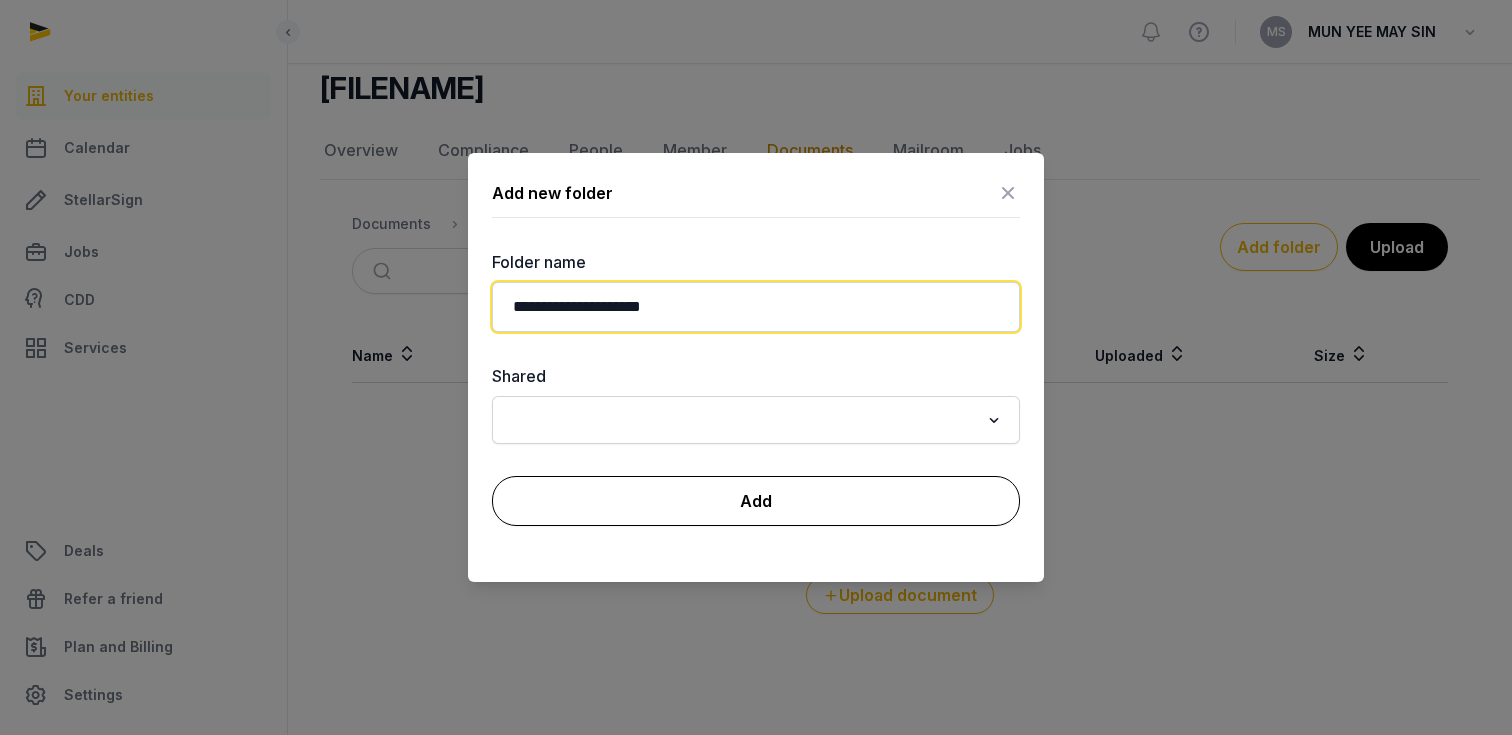 type on "**********" 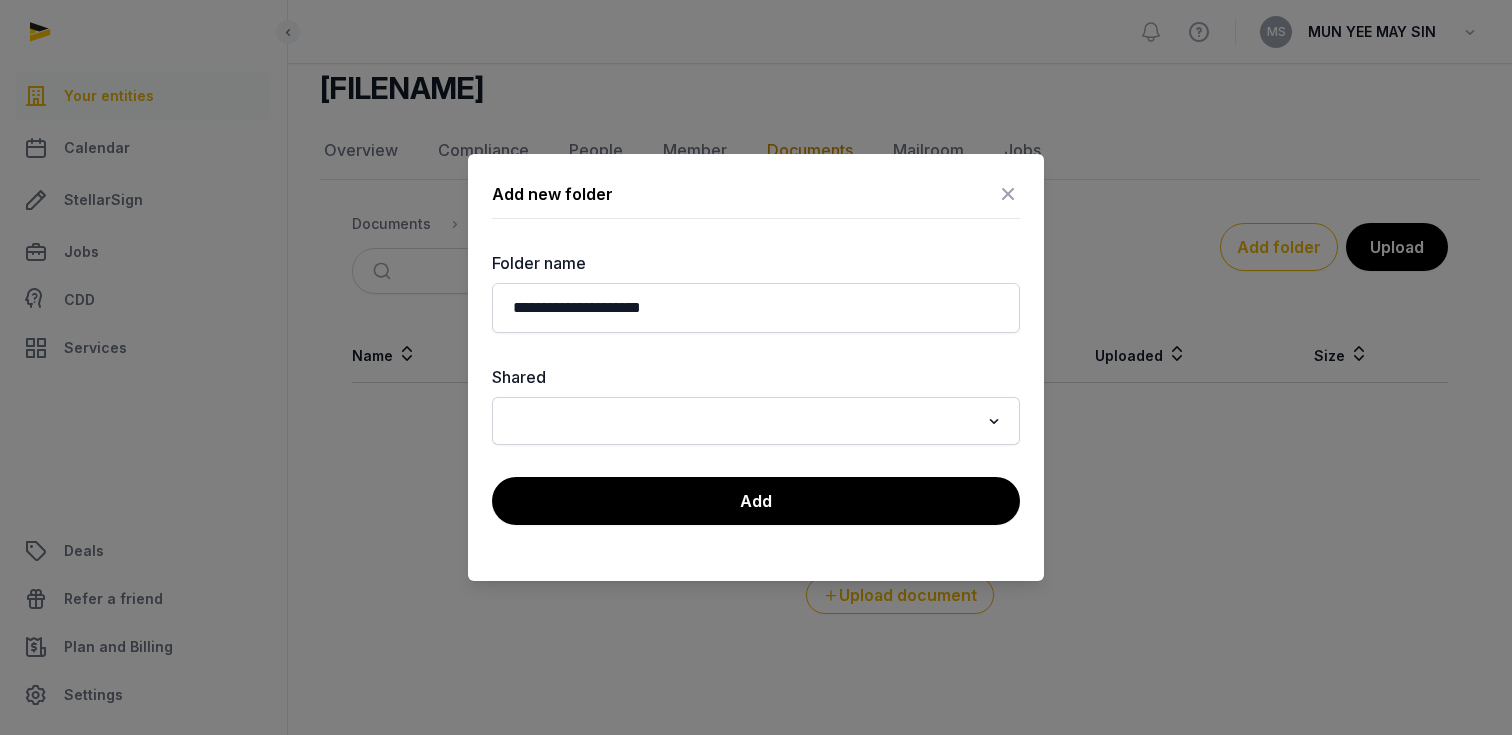 click on "Add" at bounding box center (756, 501) 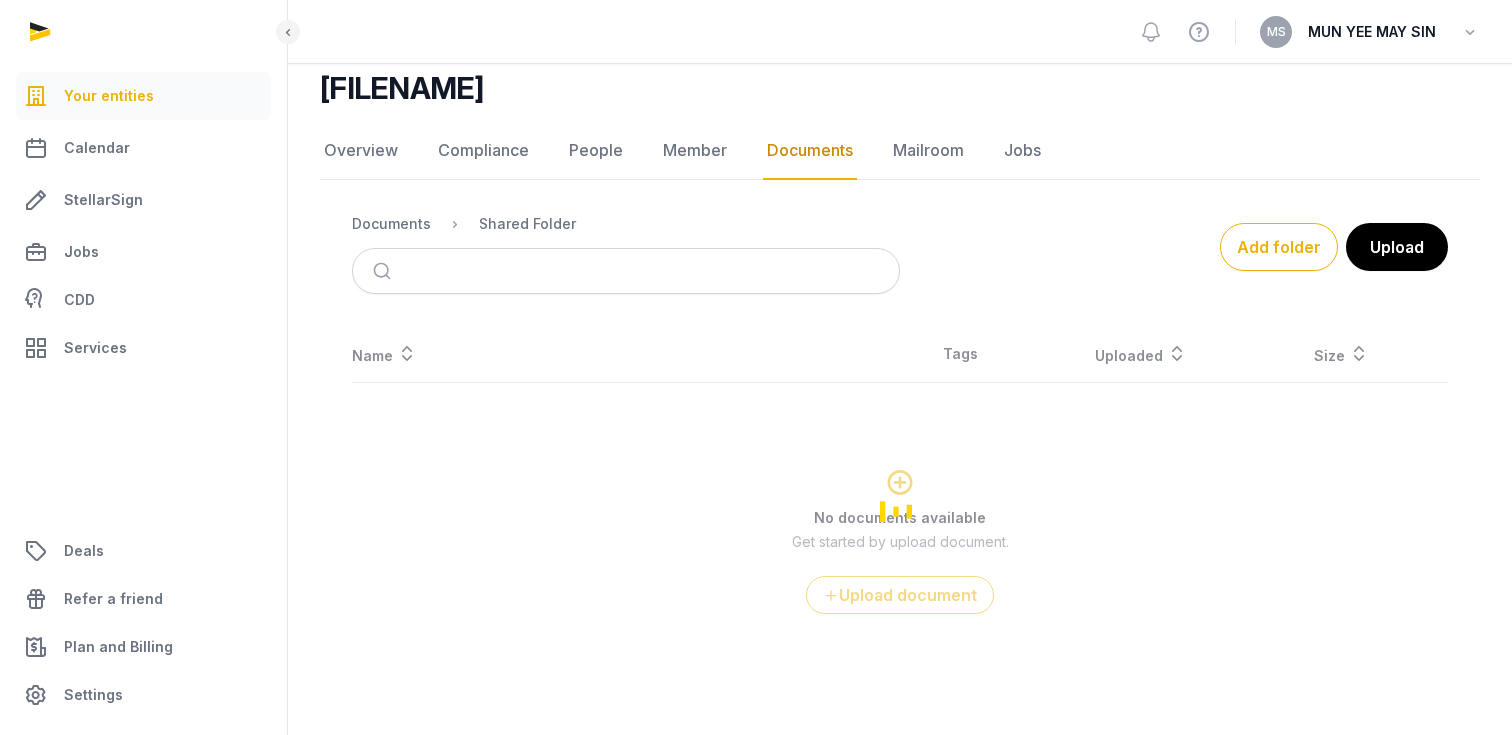 scroll, scrollTop: 0, scrollLeft: 0, axis: both 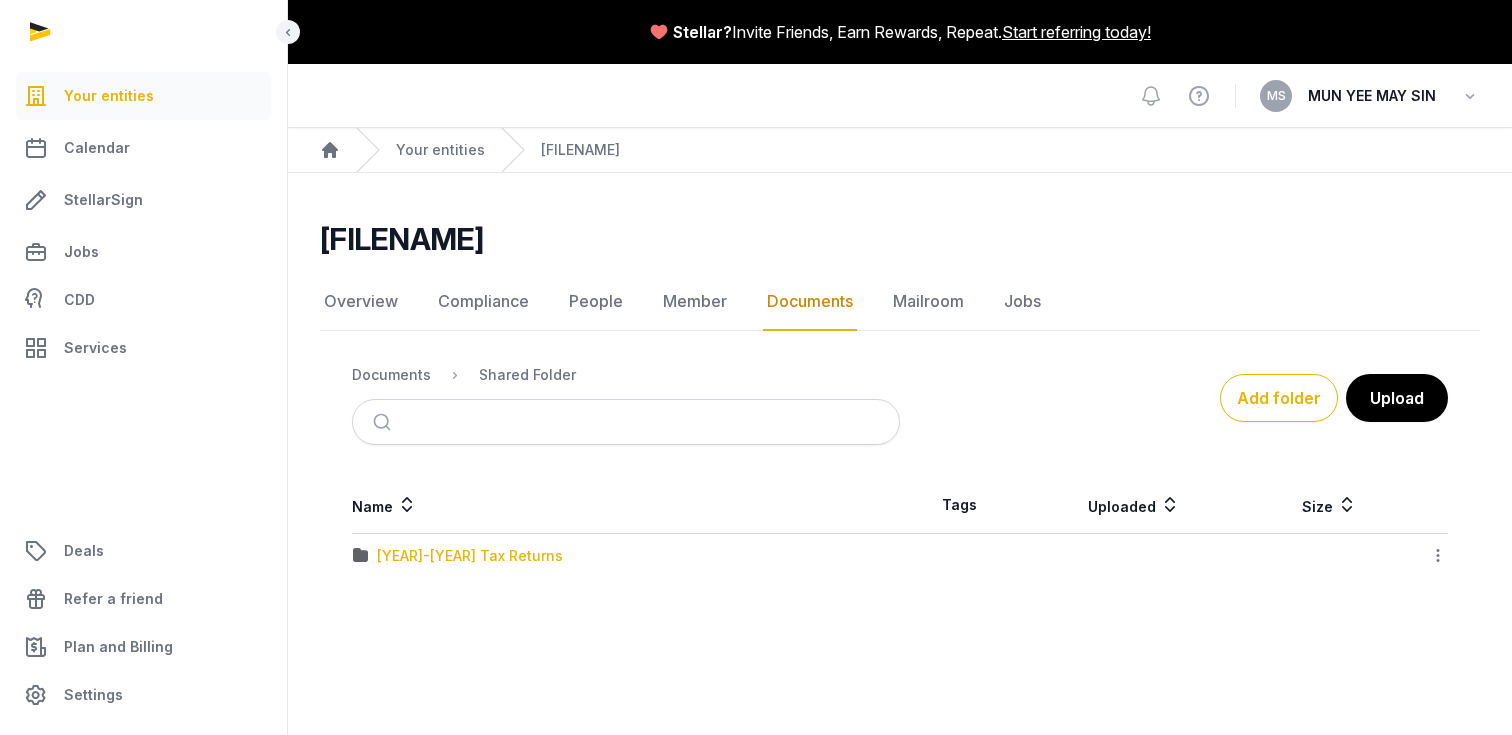click on "[YEAR]-[YEAR] Tax Returns" at bounding box center (470, 556) 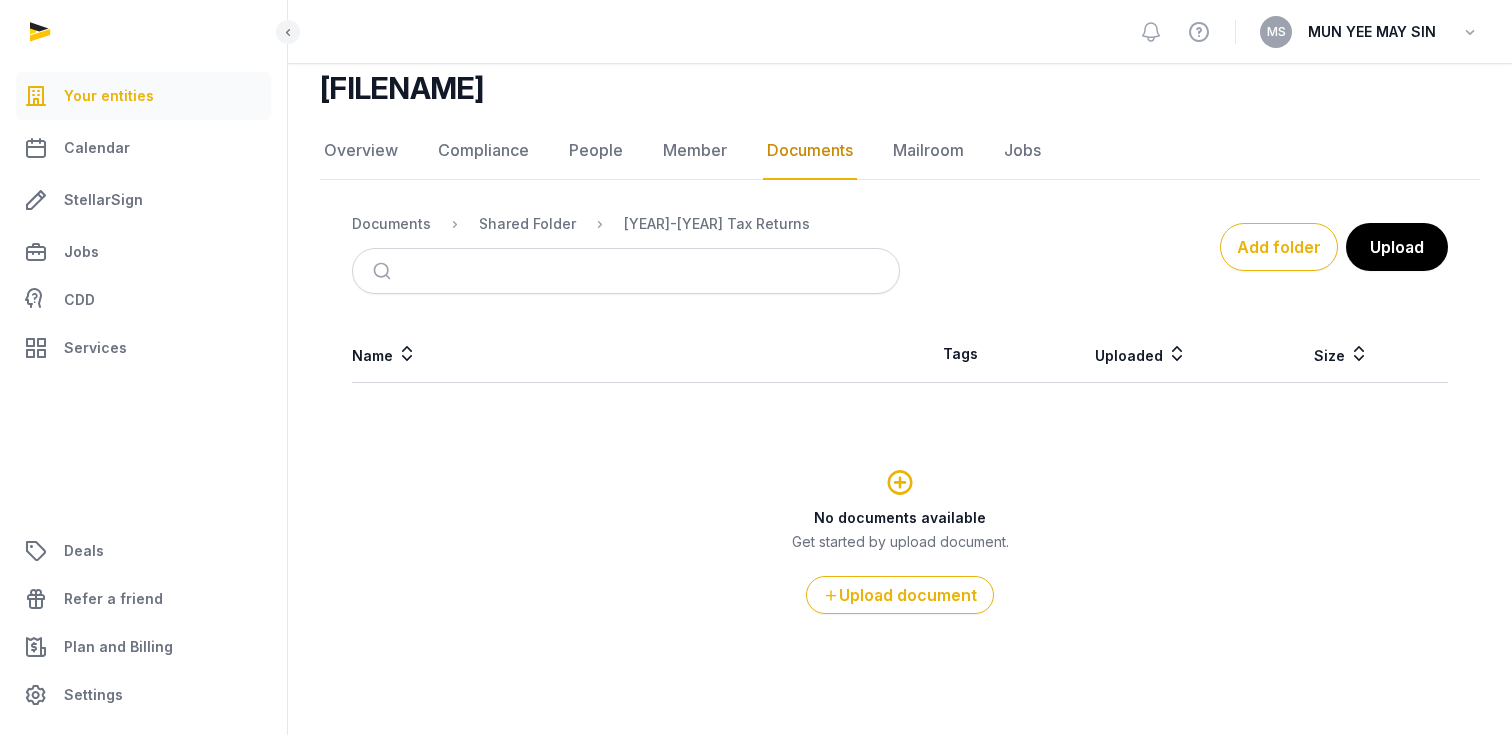 scroll, scrollTop: 151, scrollLeft: 0, axis: vertical 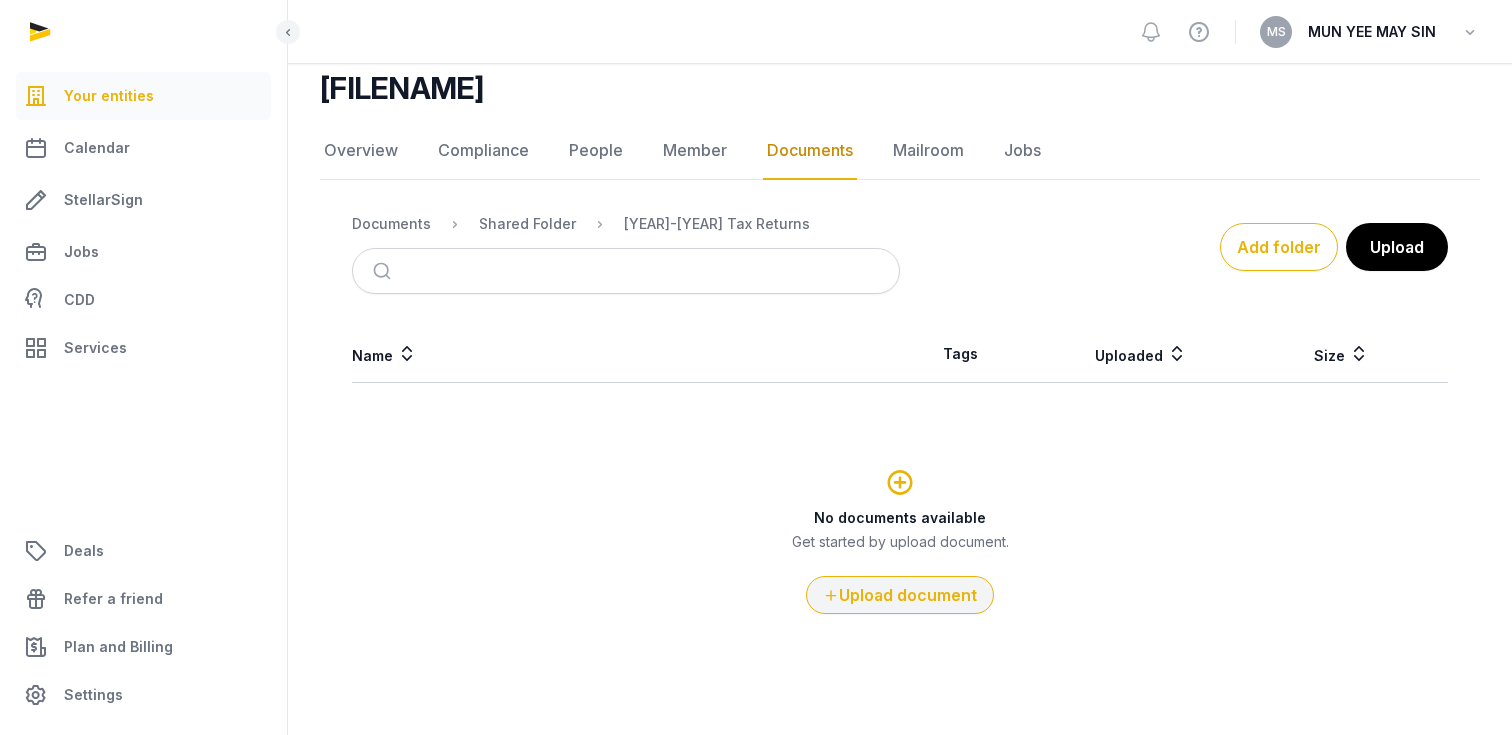 click on "Upload document" at bounding box center (900, 595) 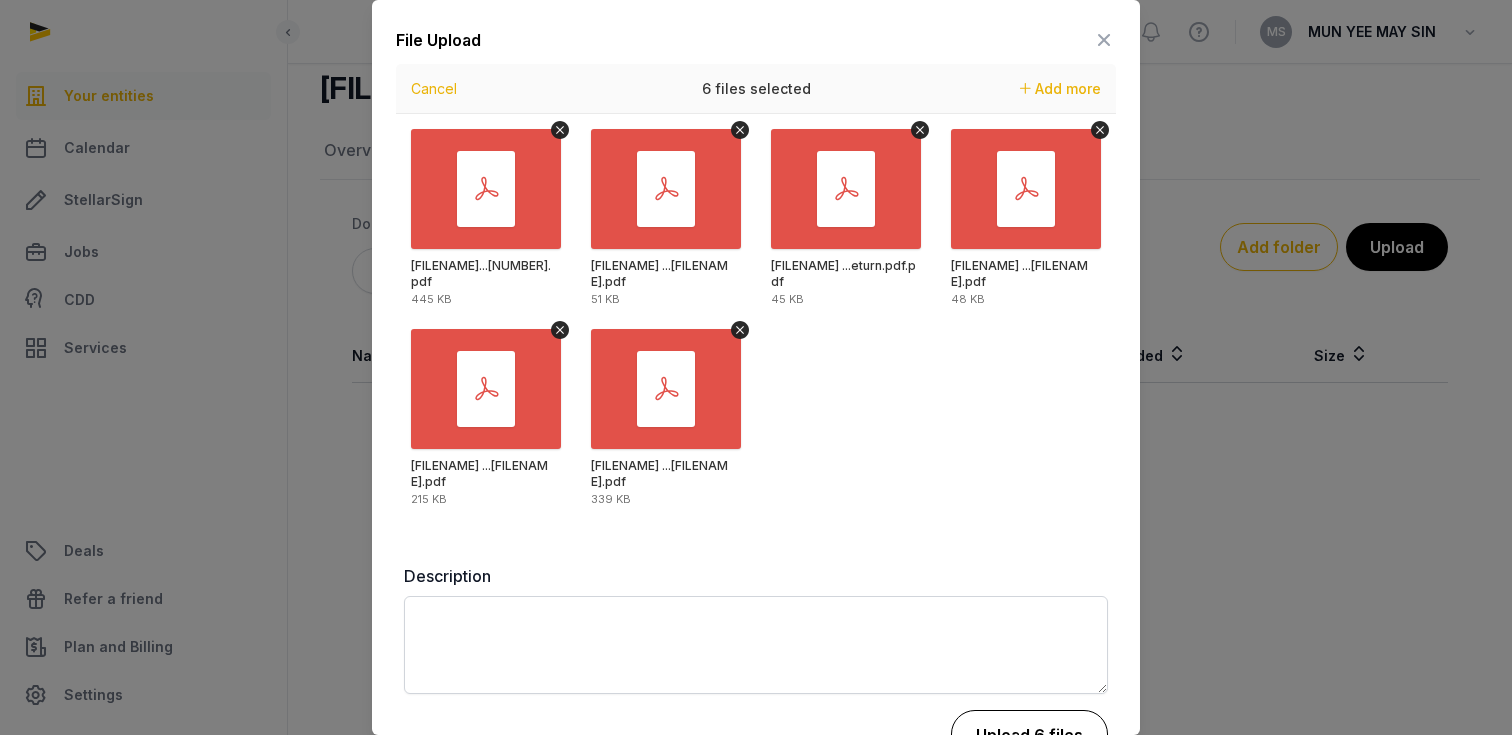 click on "Upload 6 files" at bounding box center [1029, 735] 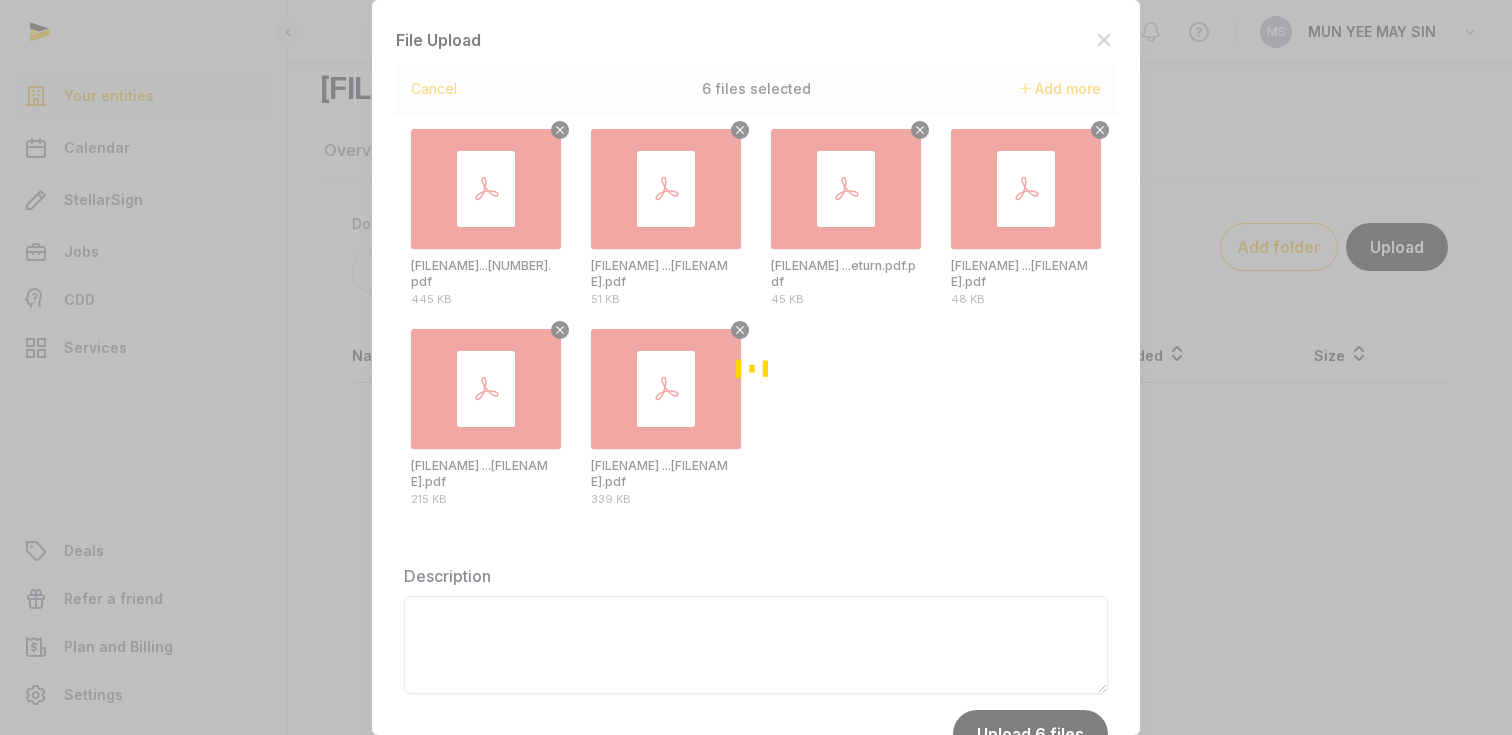 click at bounding box center [756, 367] 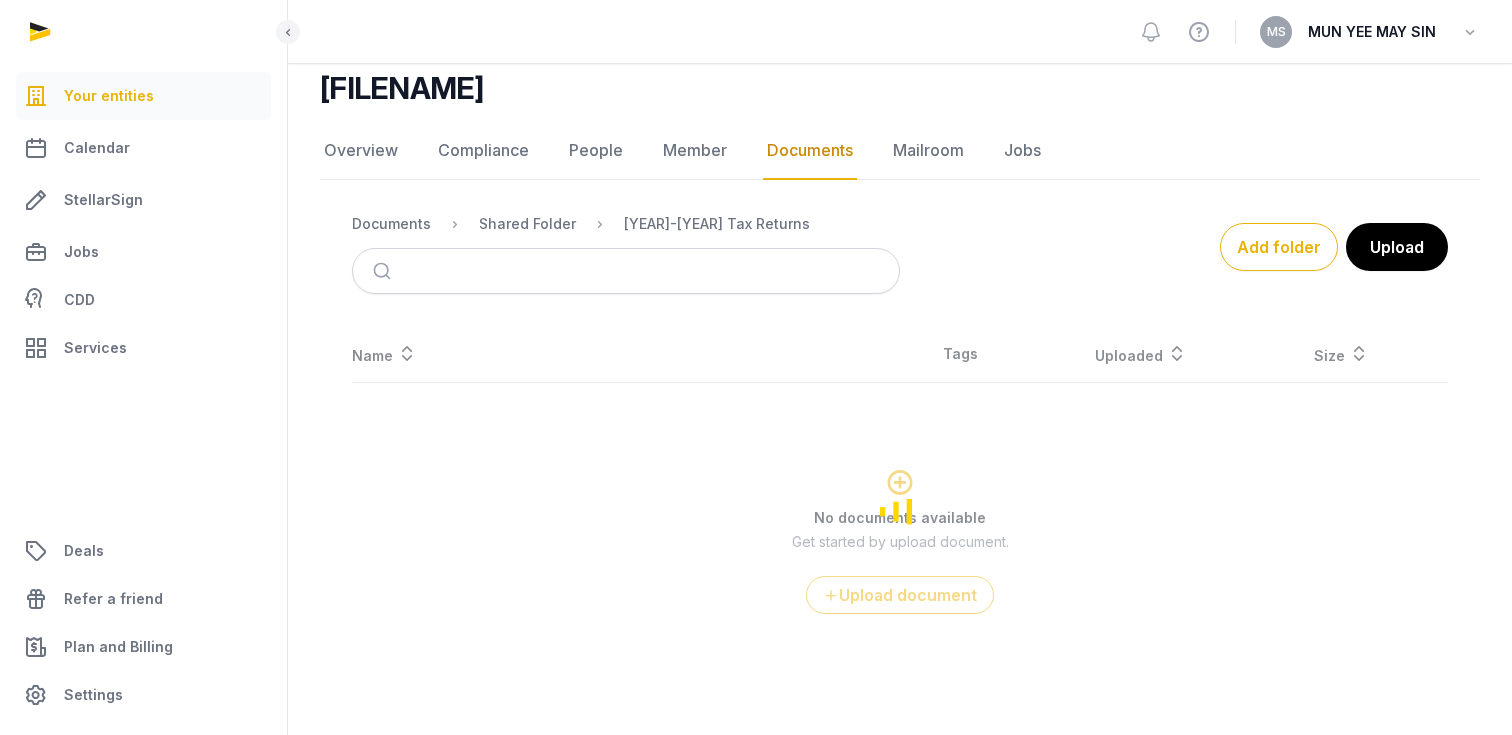 scroll, scrollTop: 108, scrollLeft: 0, axis: vertical 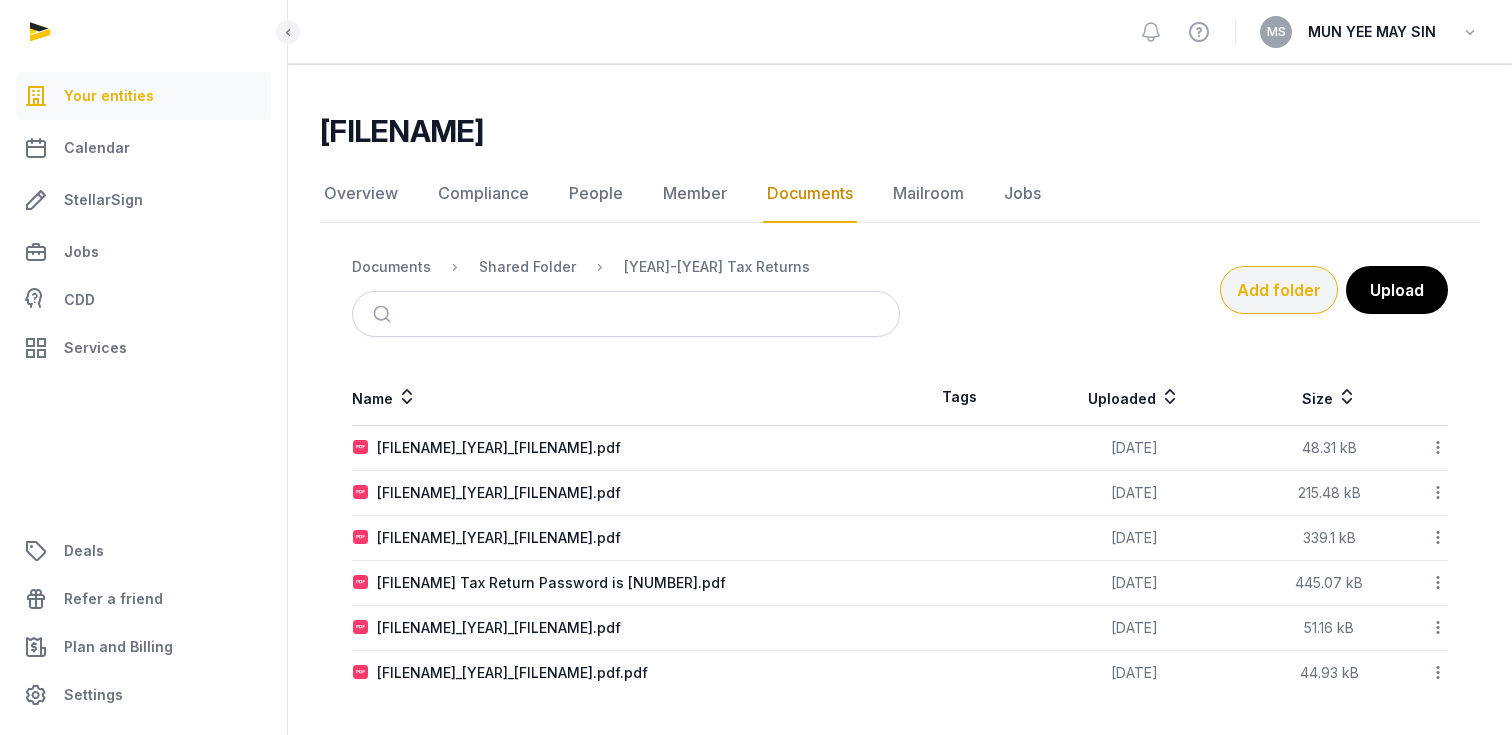 click on "Add folder" at bounding box center (1279, 290) 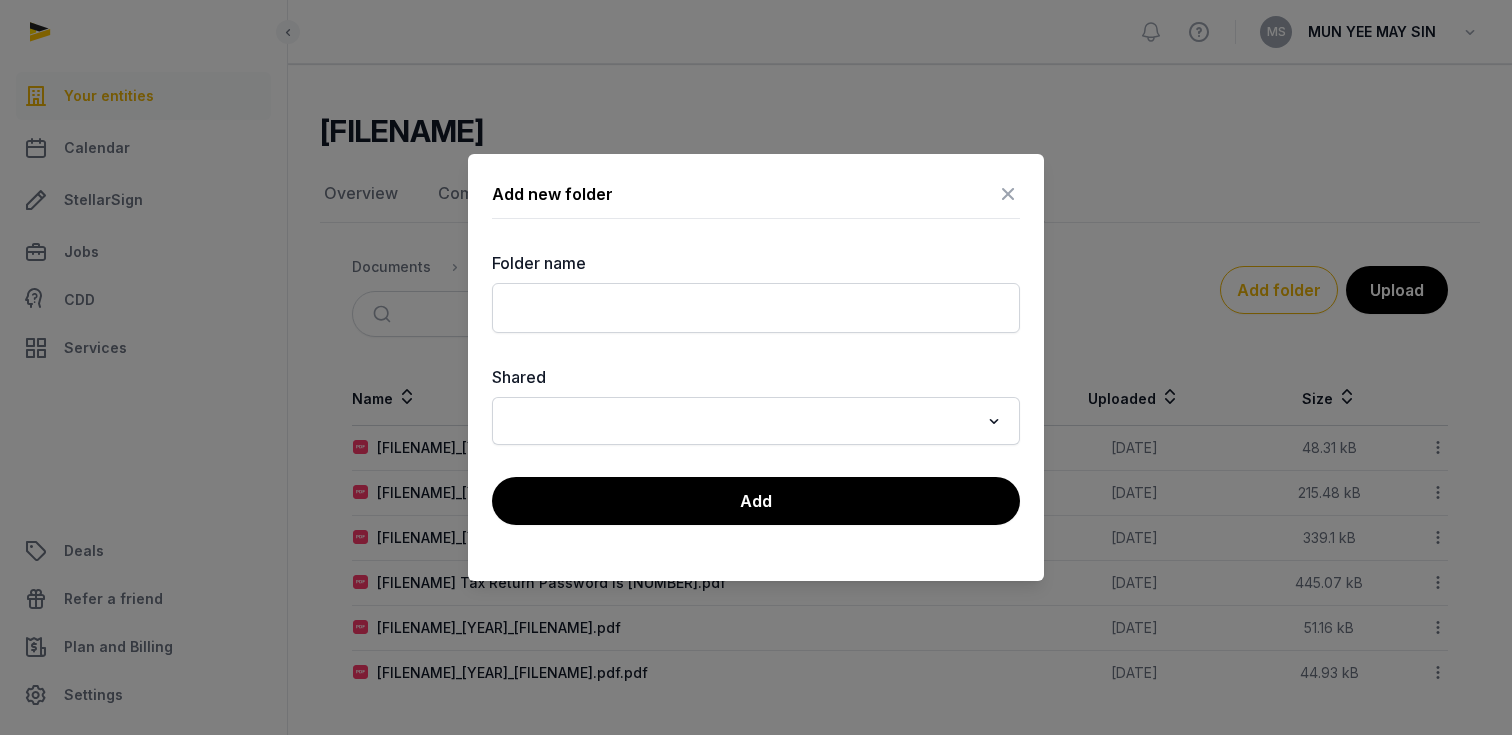 click at bounding box center (1008, 194) 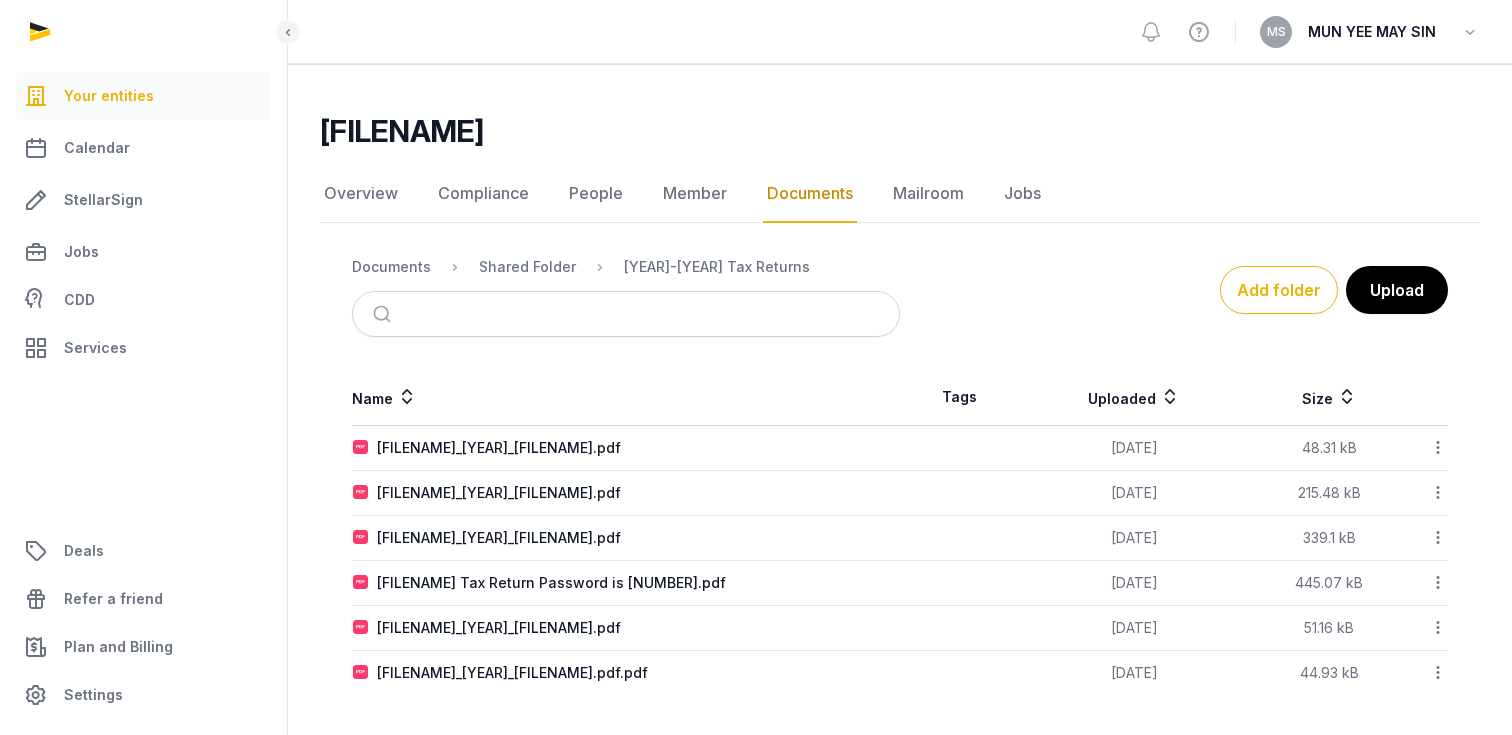 scroll, scrollTop: 108, scrollLeft: 0, axis: vertical 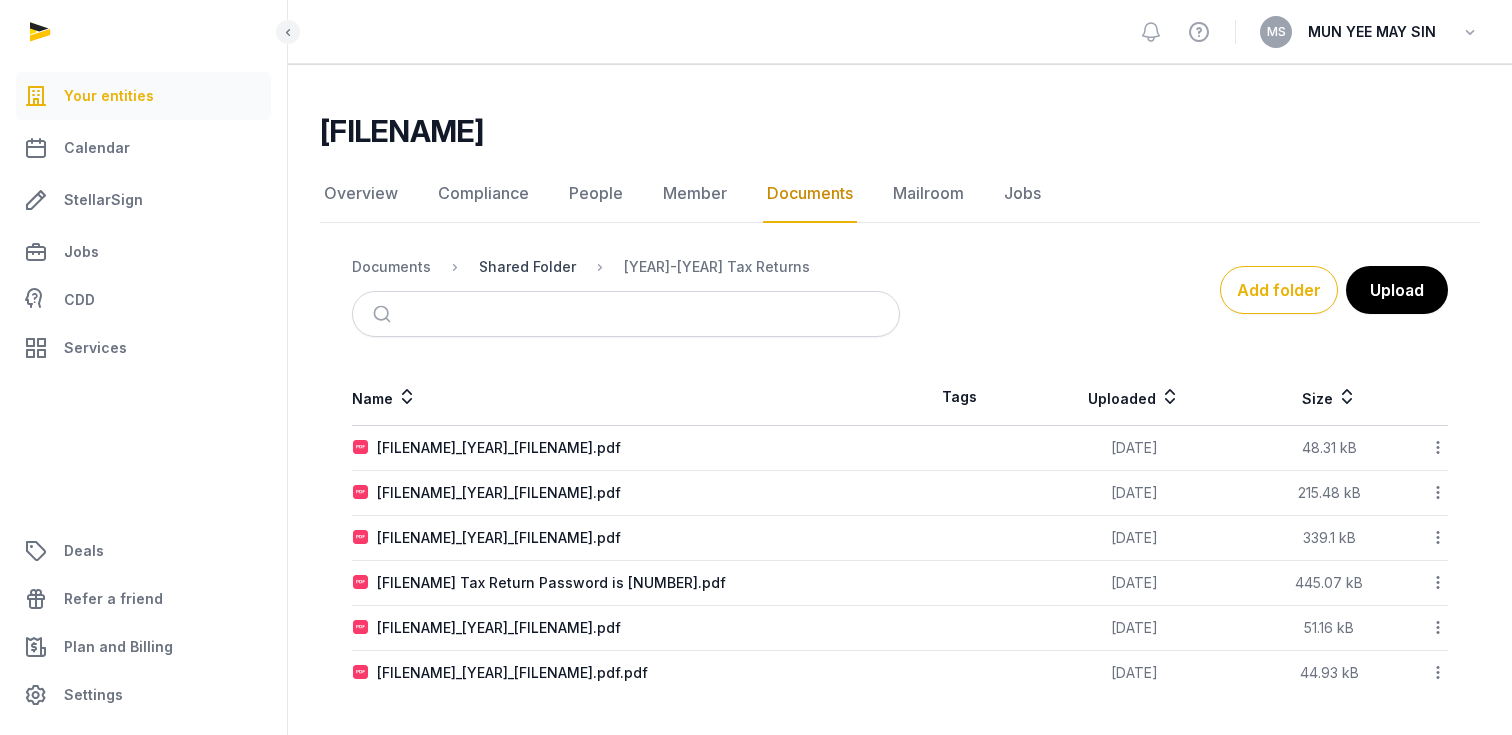 click on "Shared Folder" at bounding box center [527, 267] 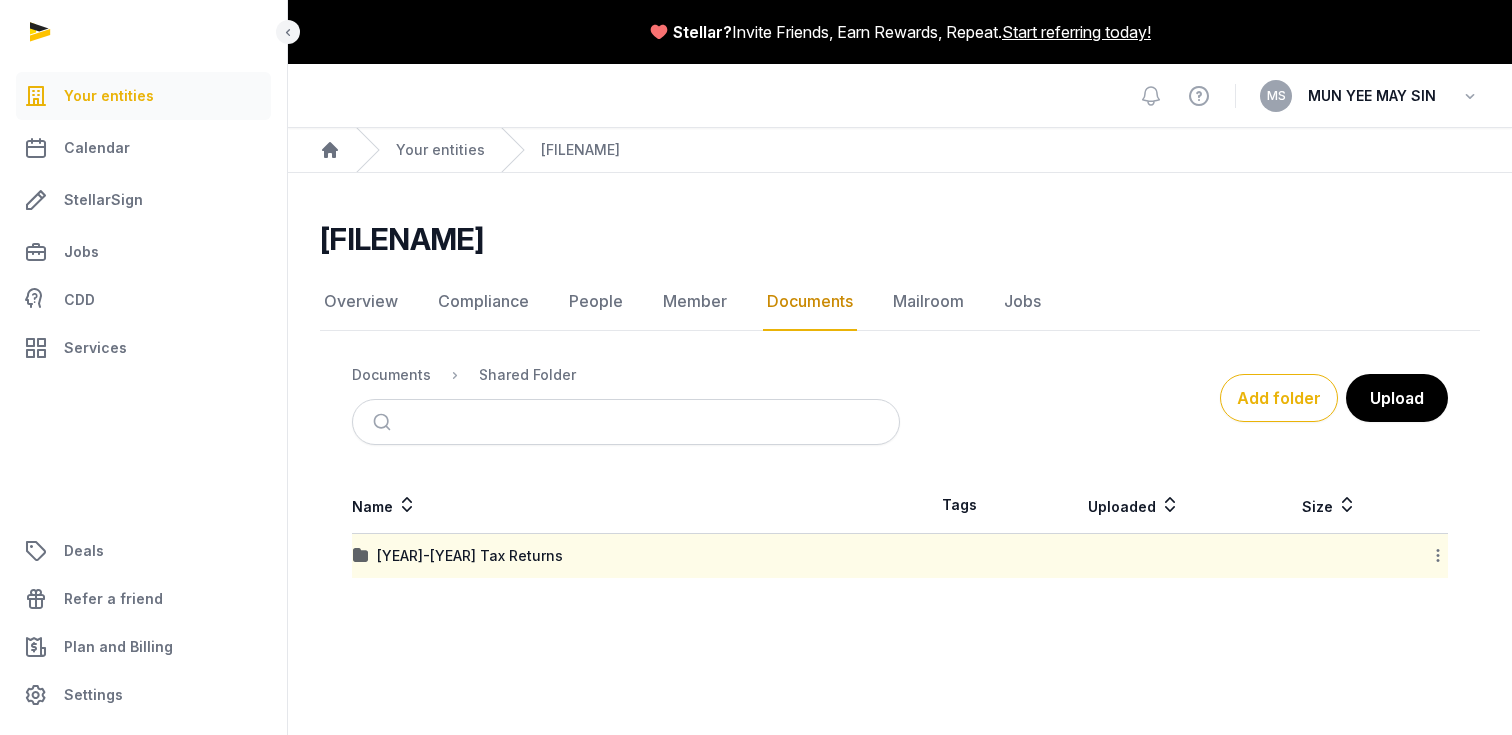 scroll, scrollTop: 0, scrollLeft: 0, axis: both 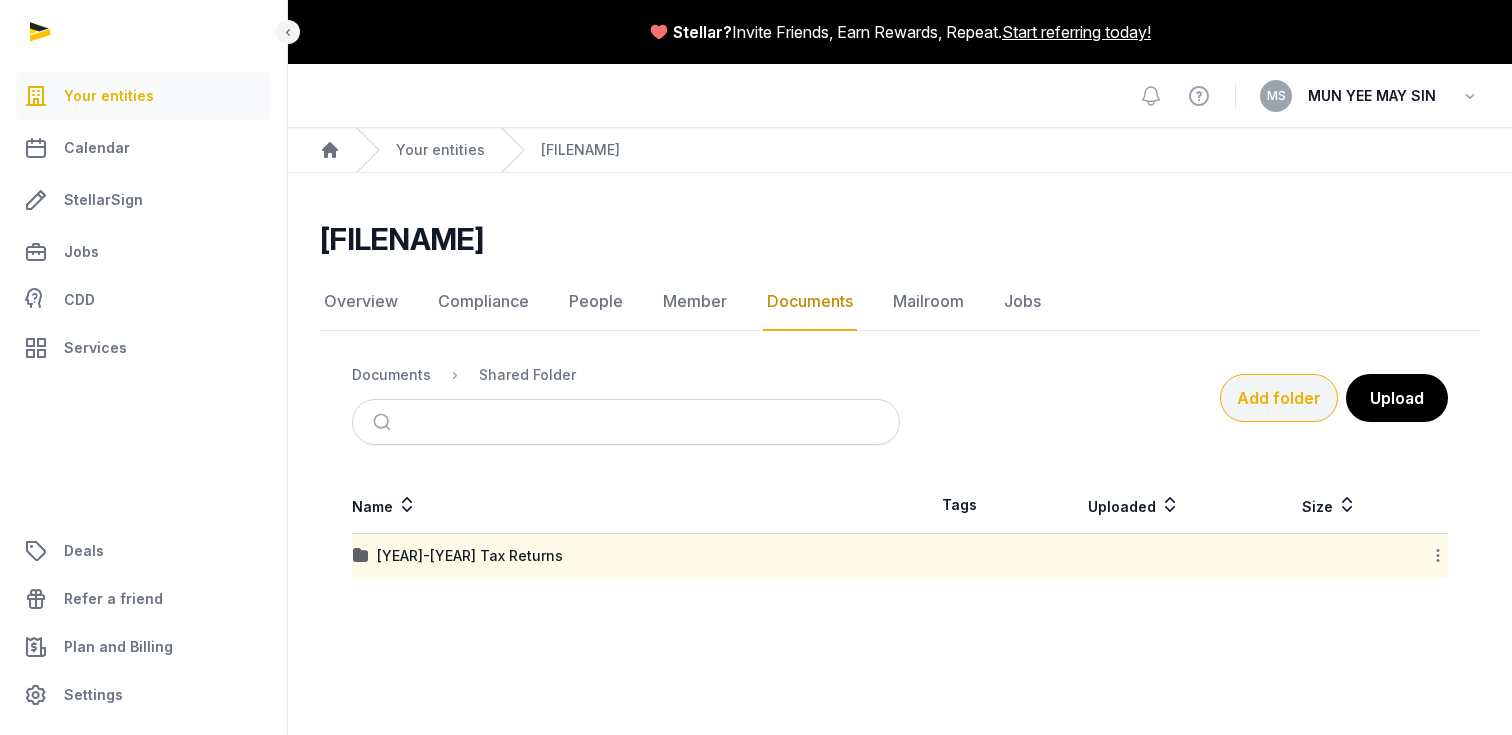 click on "Add folder" at bounding box center (1279, 398) 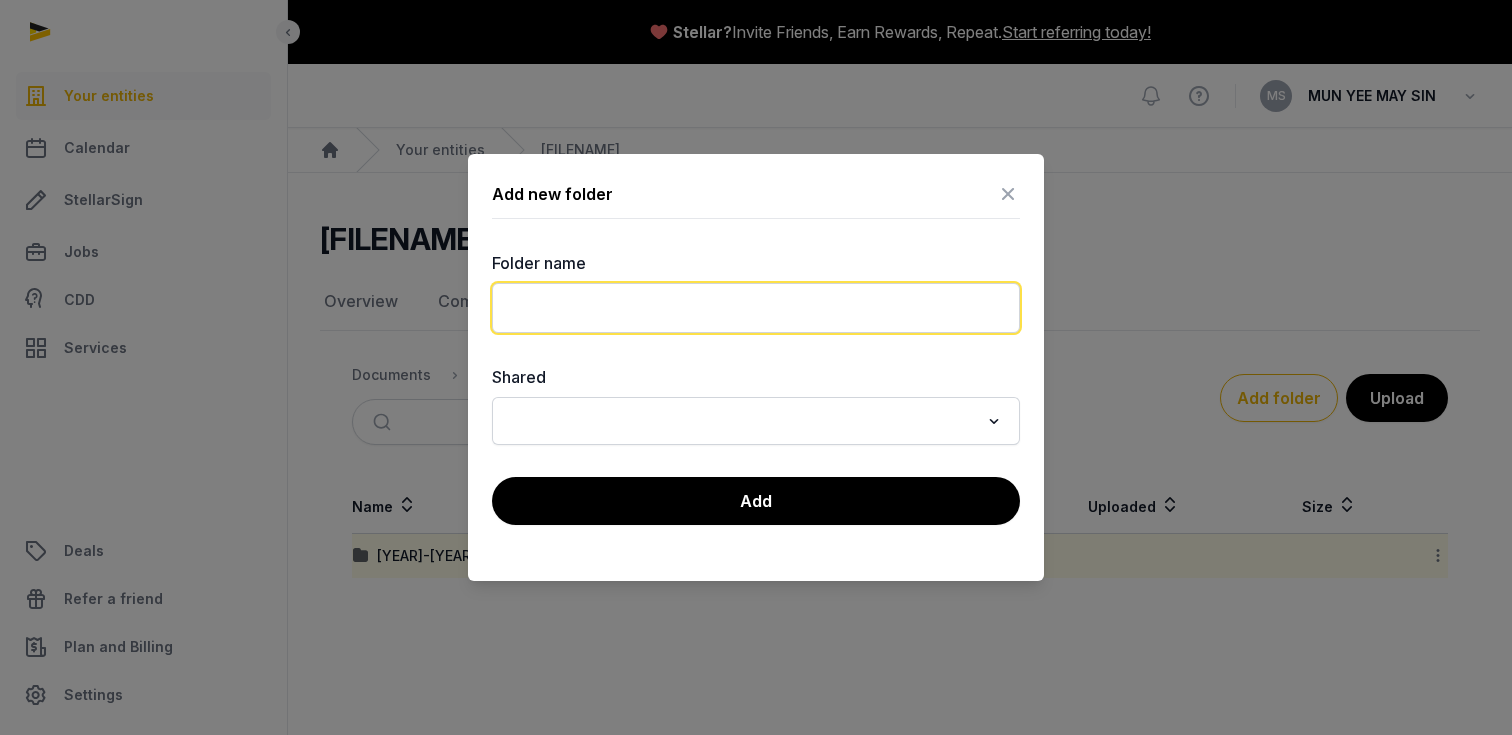 drag, startPoint x: 607, startPoint y: 309, endPoint x: 598, endPoint y: 319, distance: 13.453624 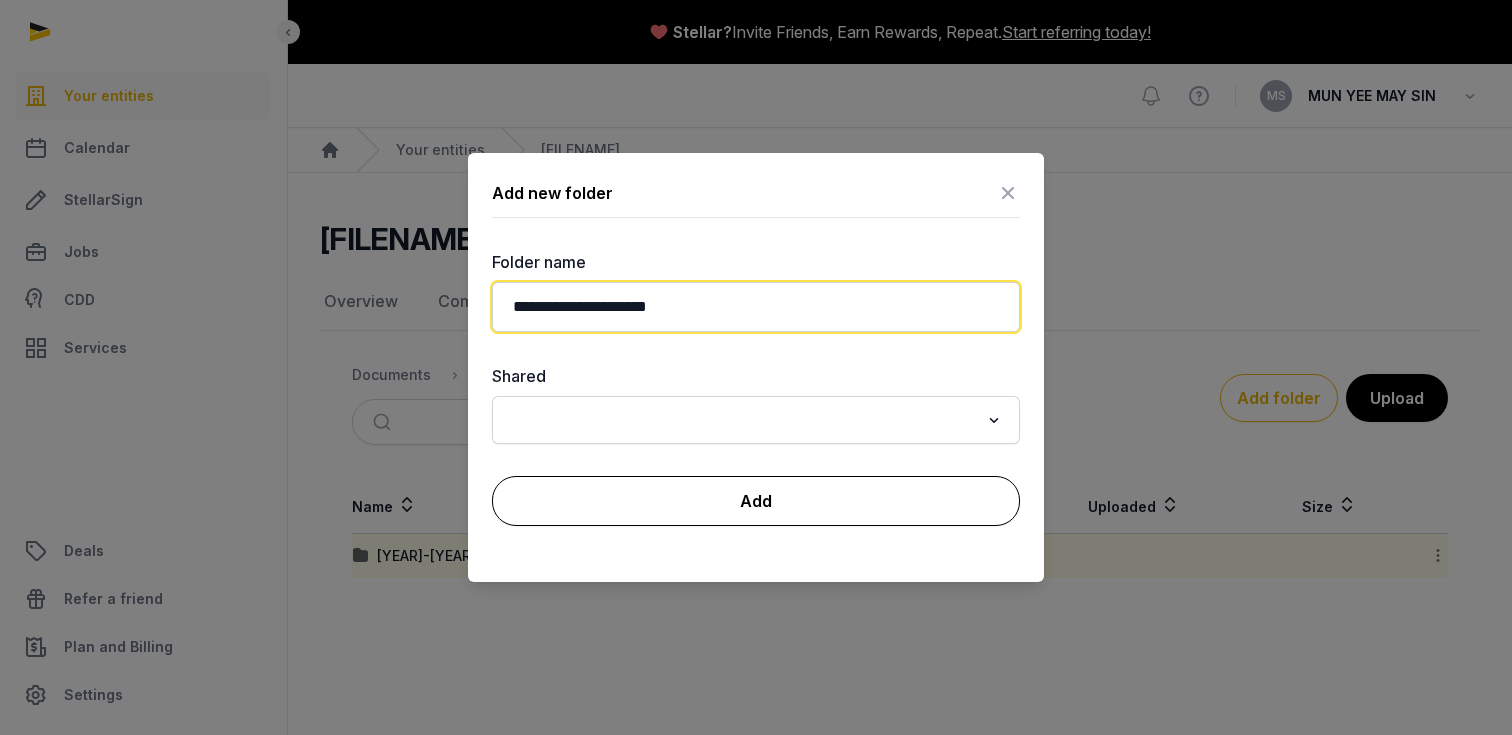 type on "**********" 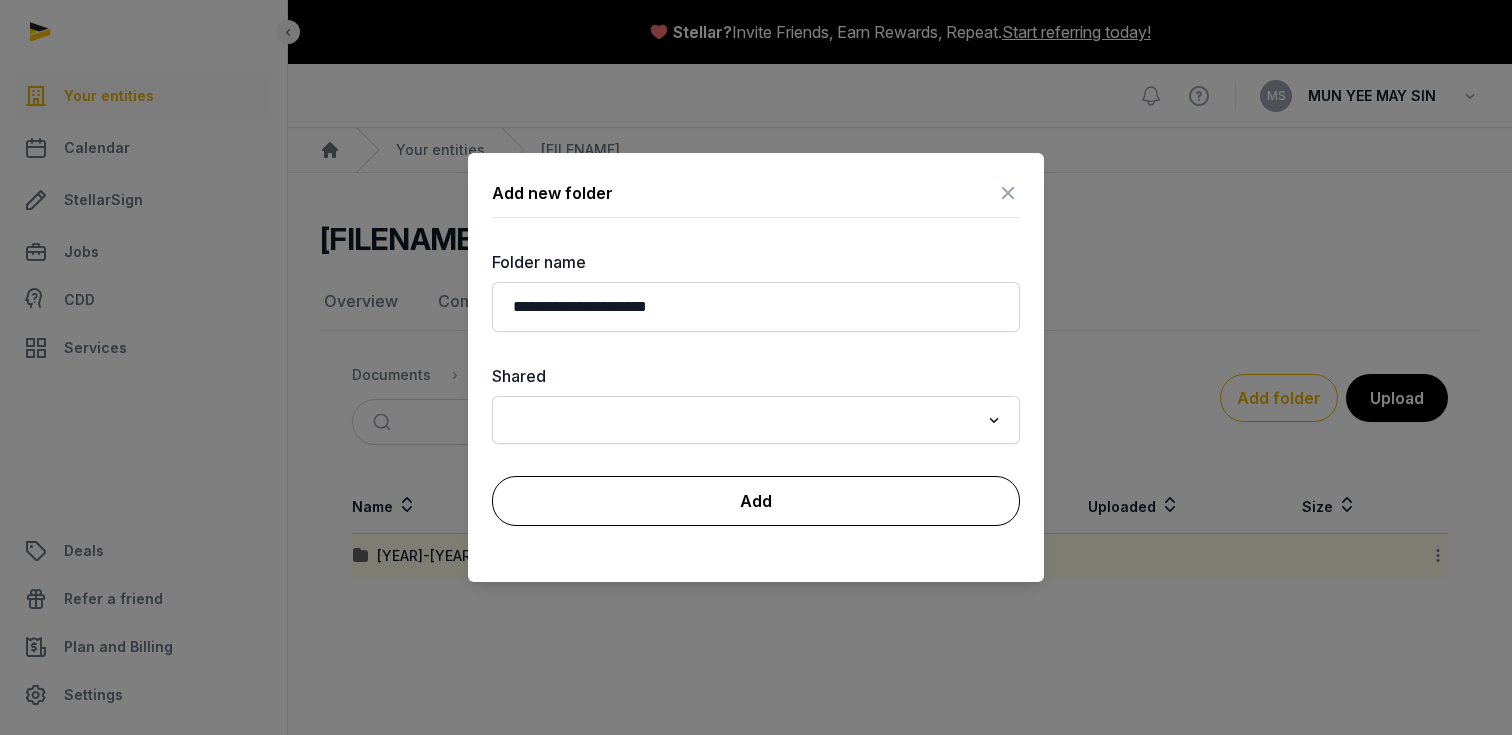 click on "Add" at bounding box center (756, 501) 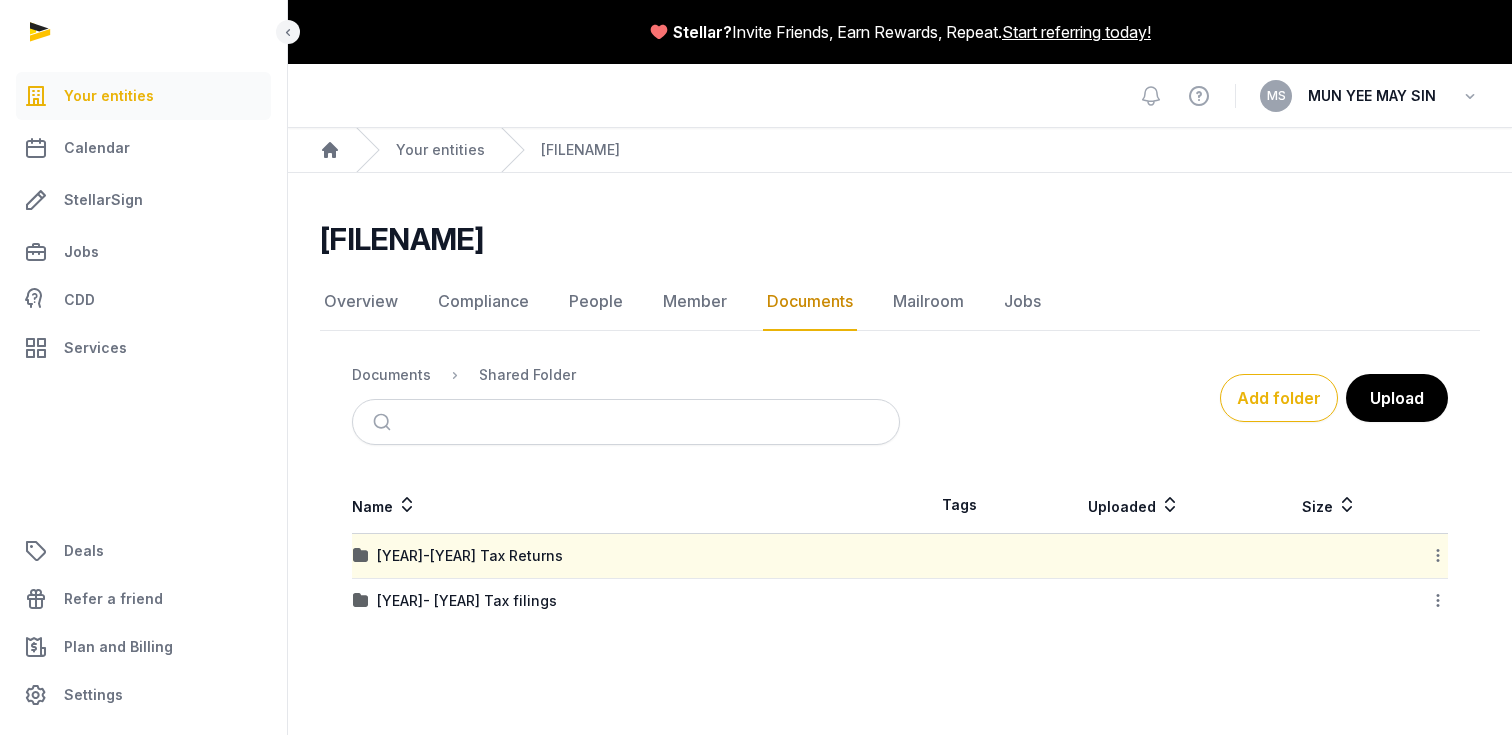 click on "[YEAR]- [YEAR] Tax filings" at bounding box center (467, 601) 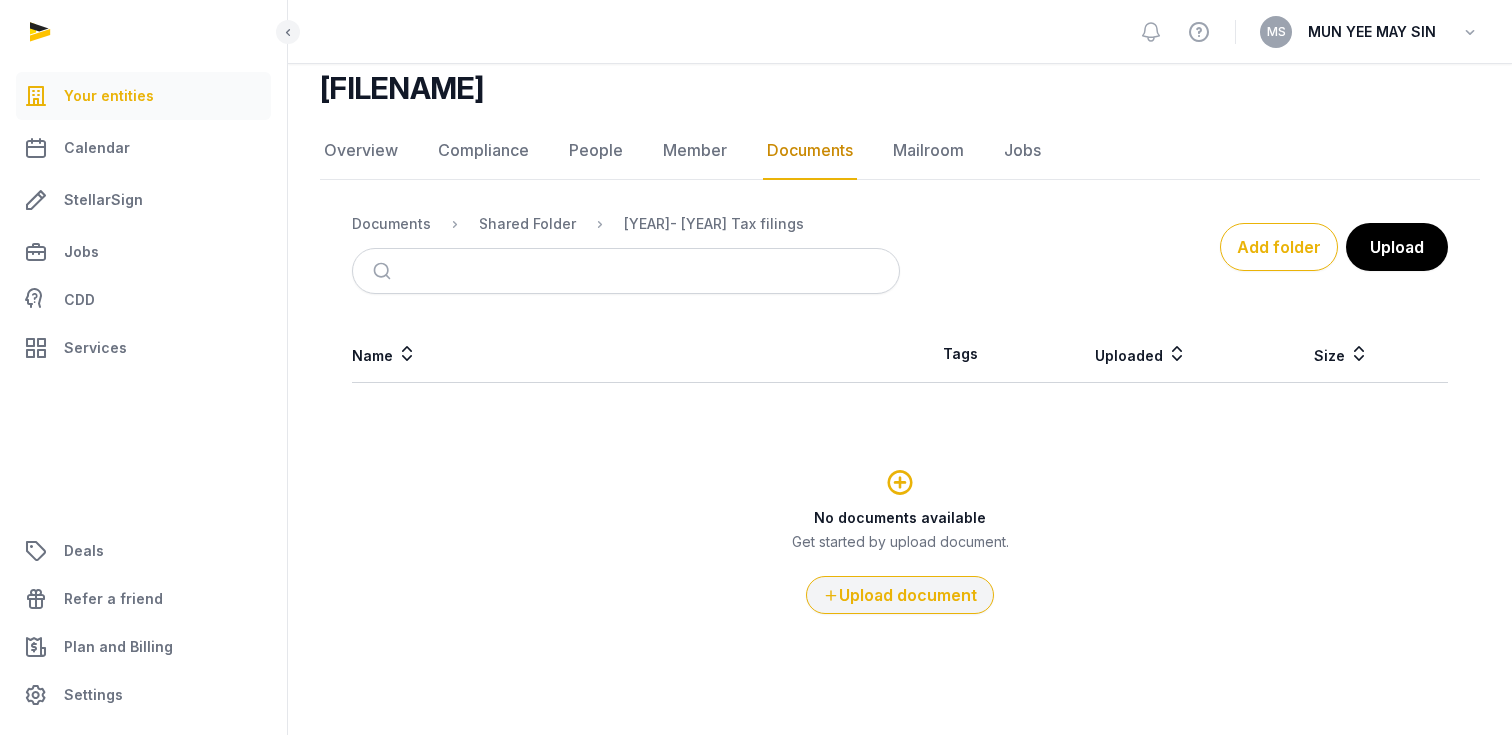 scroll, scrollTop: 151, scrollLeft: 0, axis: vertical 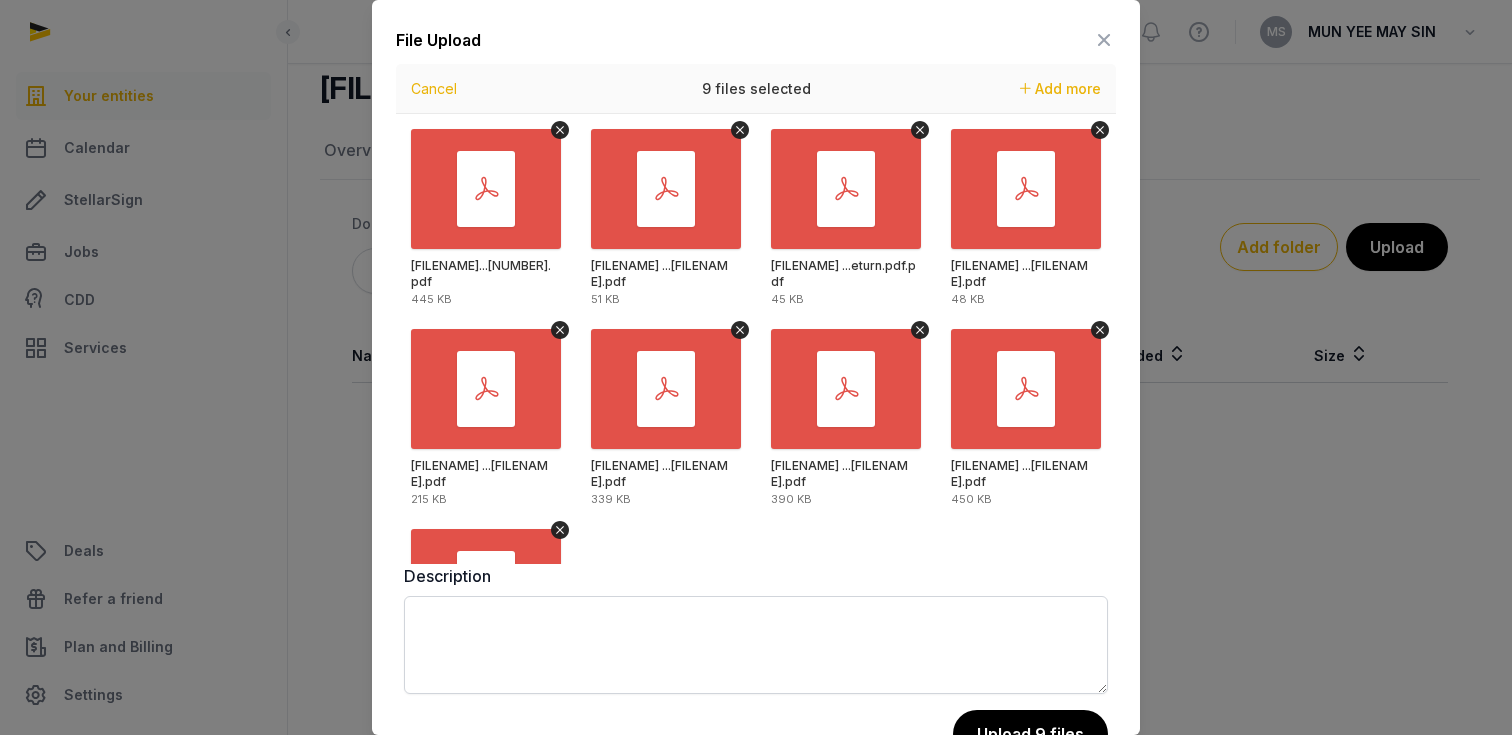 click at bounding box center (756, 367) 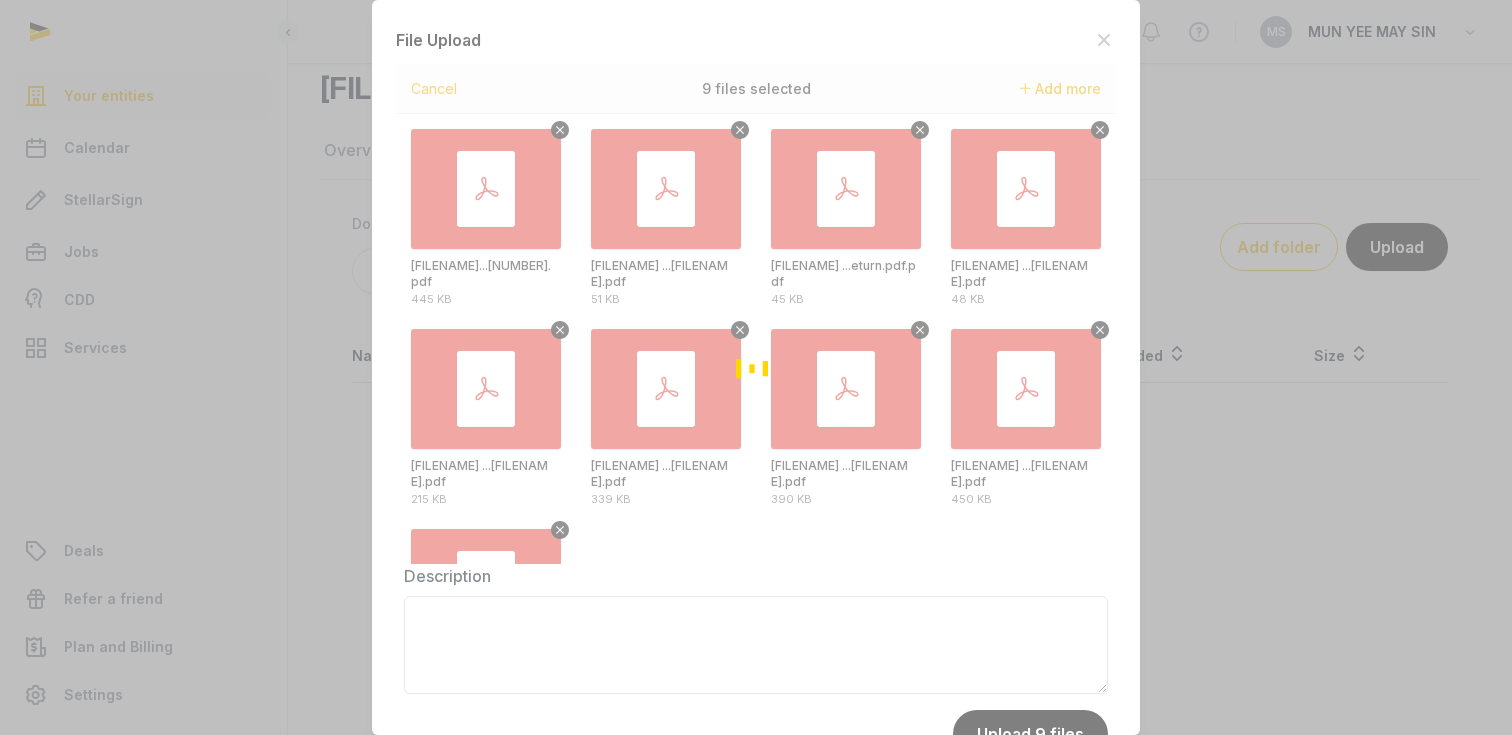 click at bounding box center [756, 367] 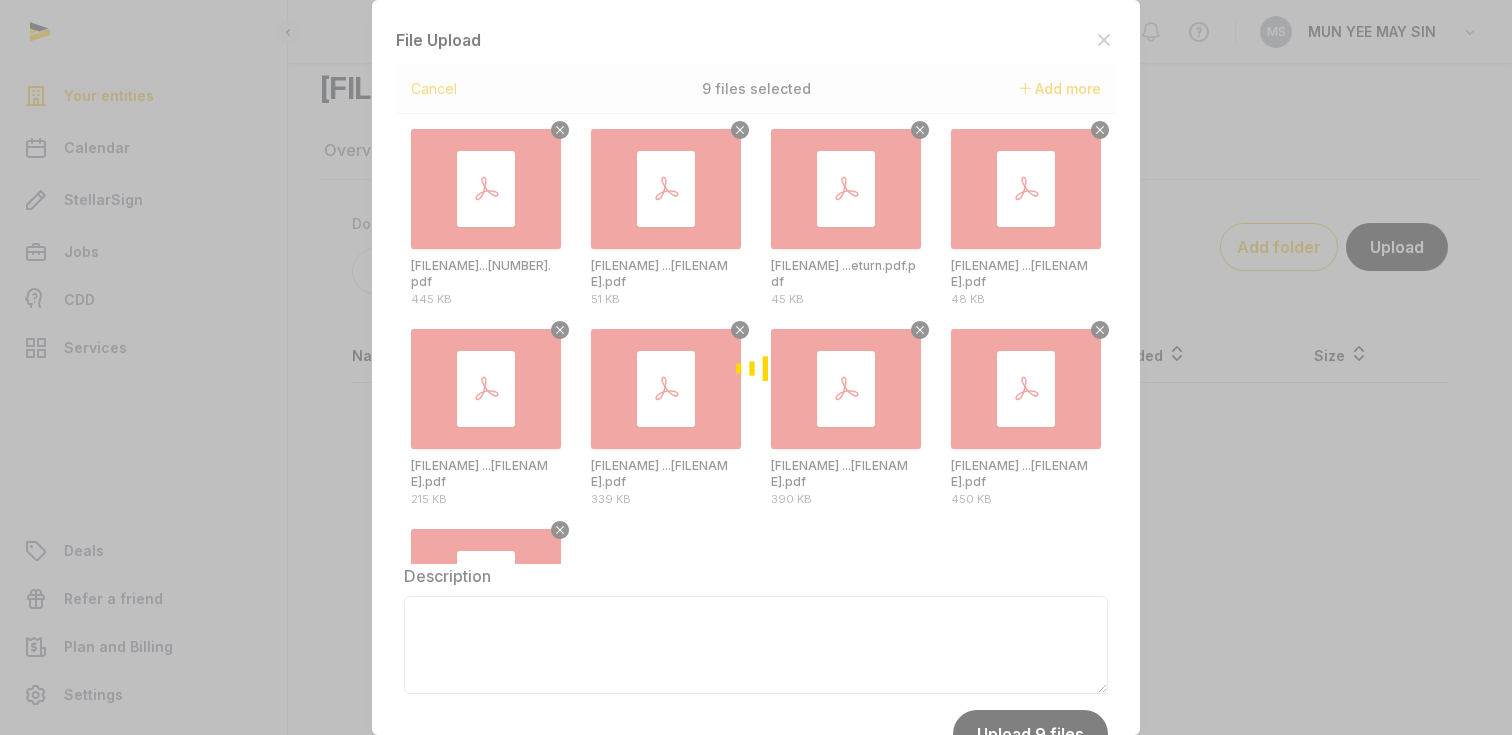 scroll, scrollTop: 151, scrollLeft: 0, axis: vertical 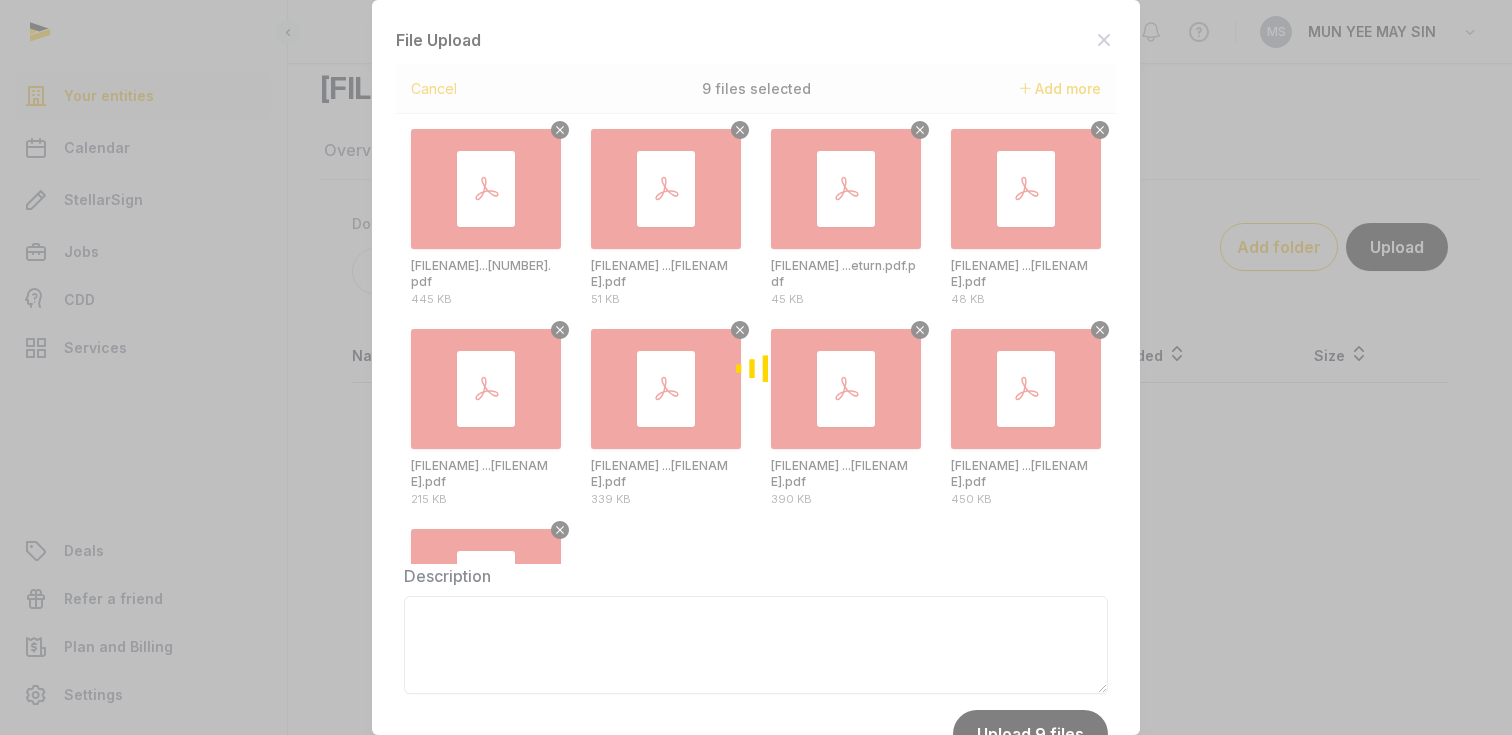 click at bounding box center [756, 367] 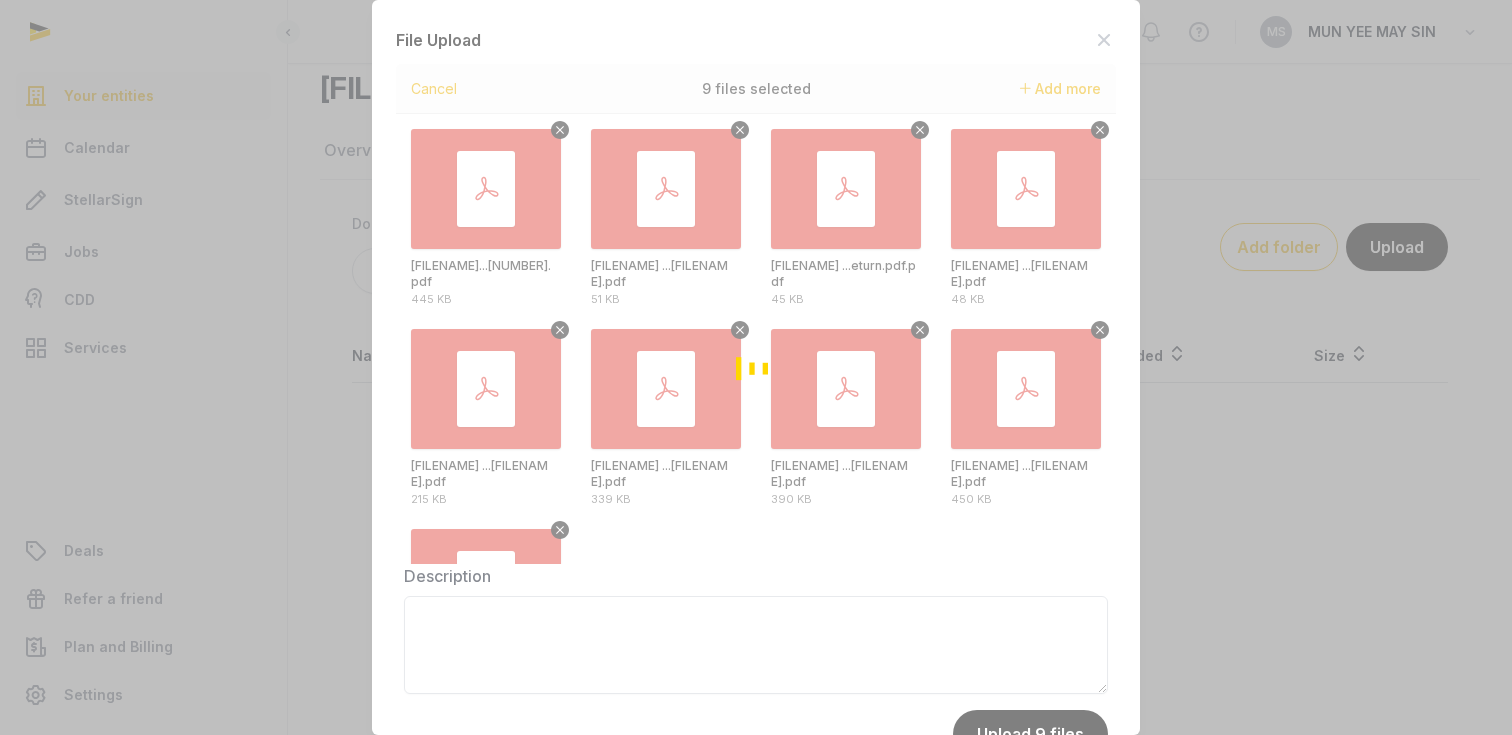 click at bounding box center [756, 367] 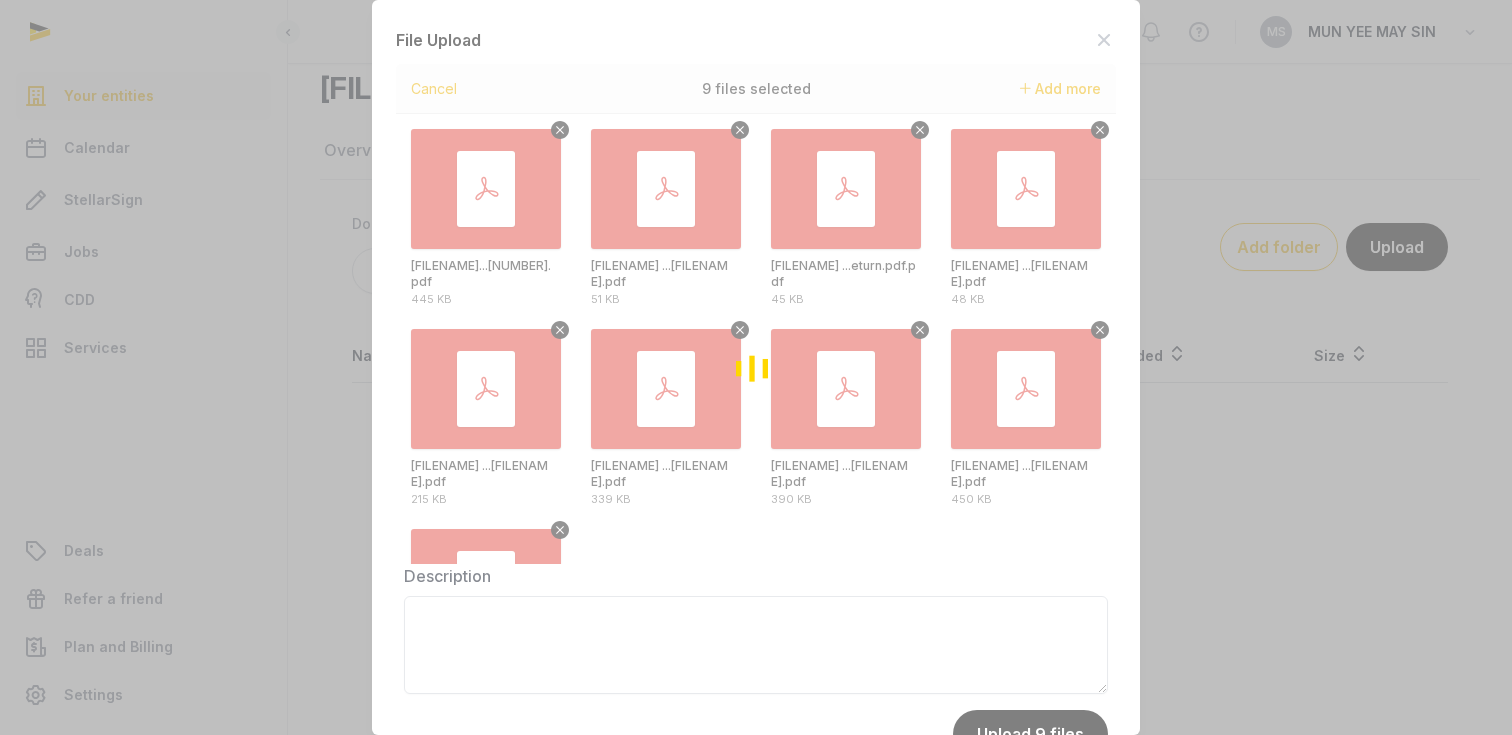 click at bounding box center [756, 367] 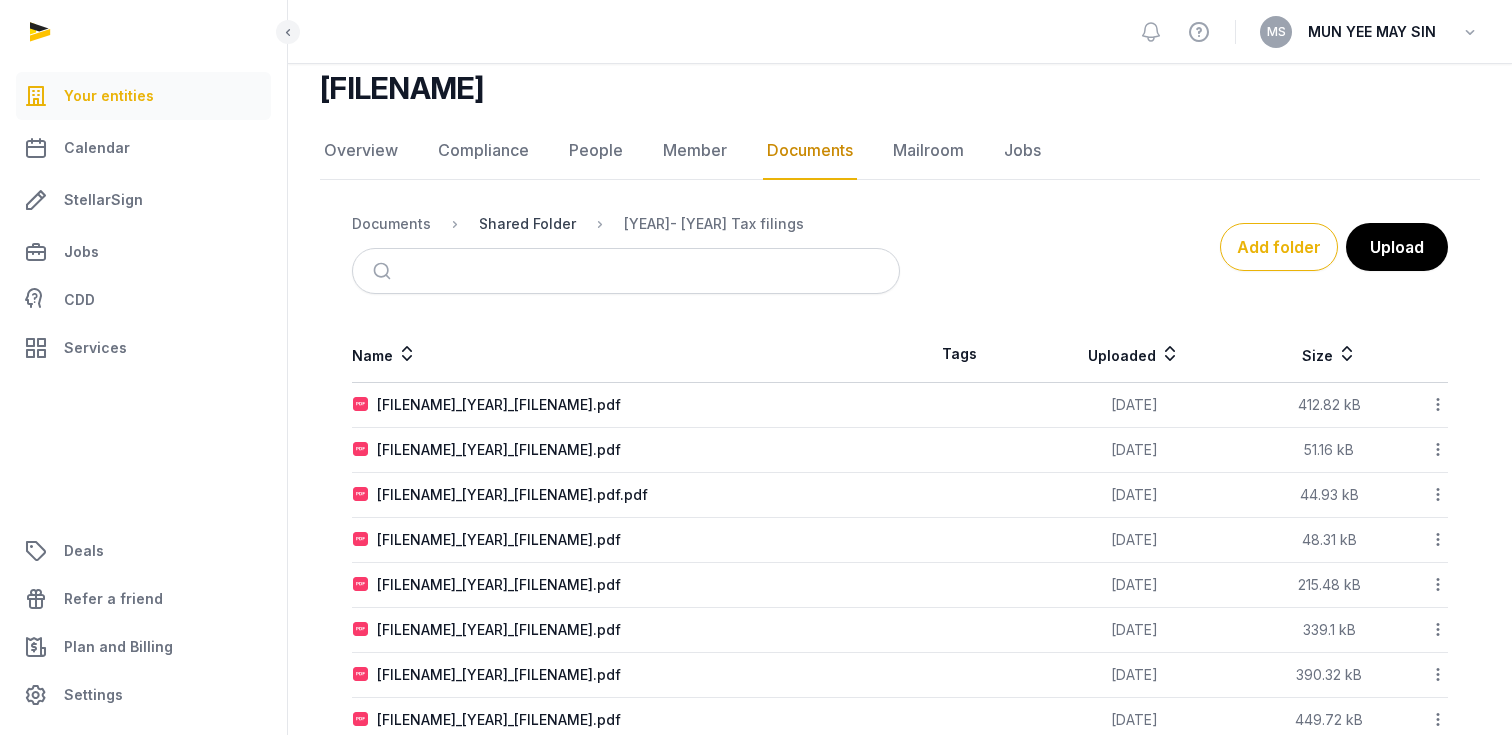 click on "Shared Folder" at bounding box center [527, 224] 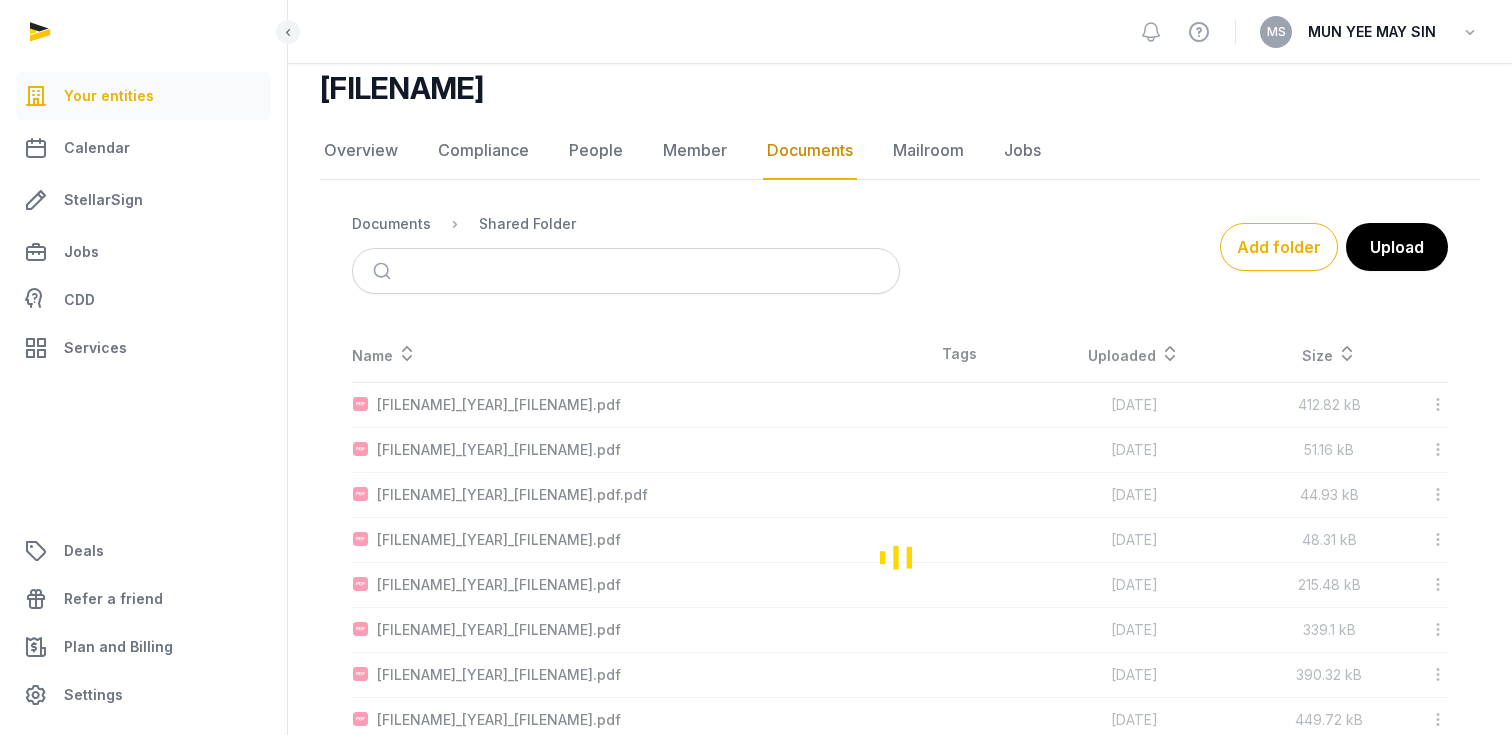 scroll, scrollTop: 0, scrollLeft: 0, axis: both 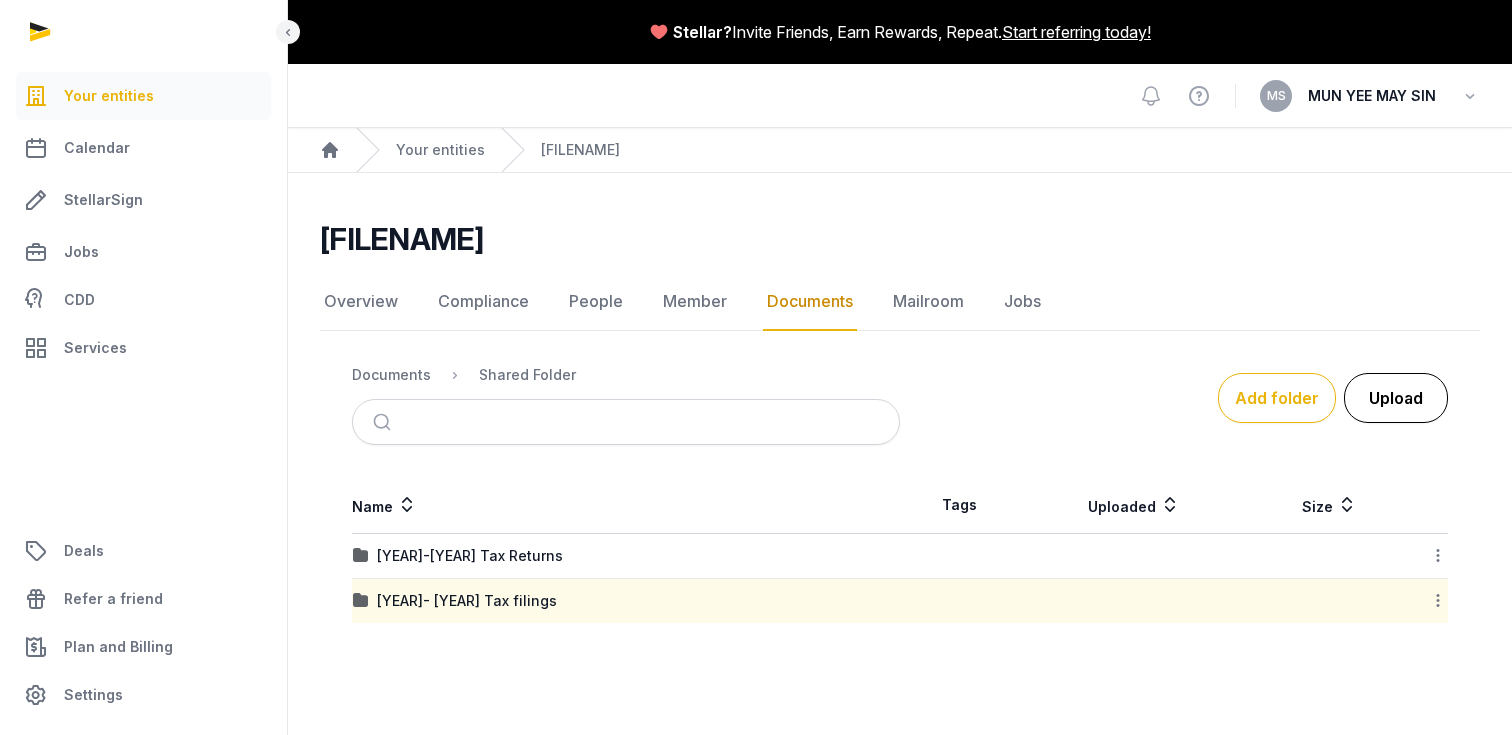 click on "Upload" at bounding box center [1396, 398] 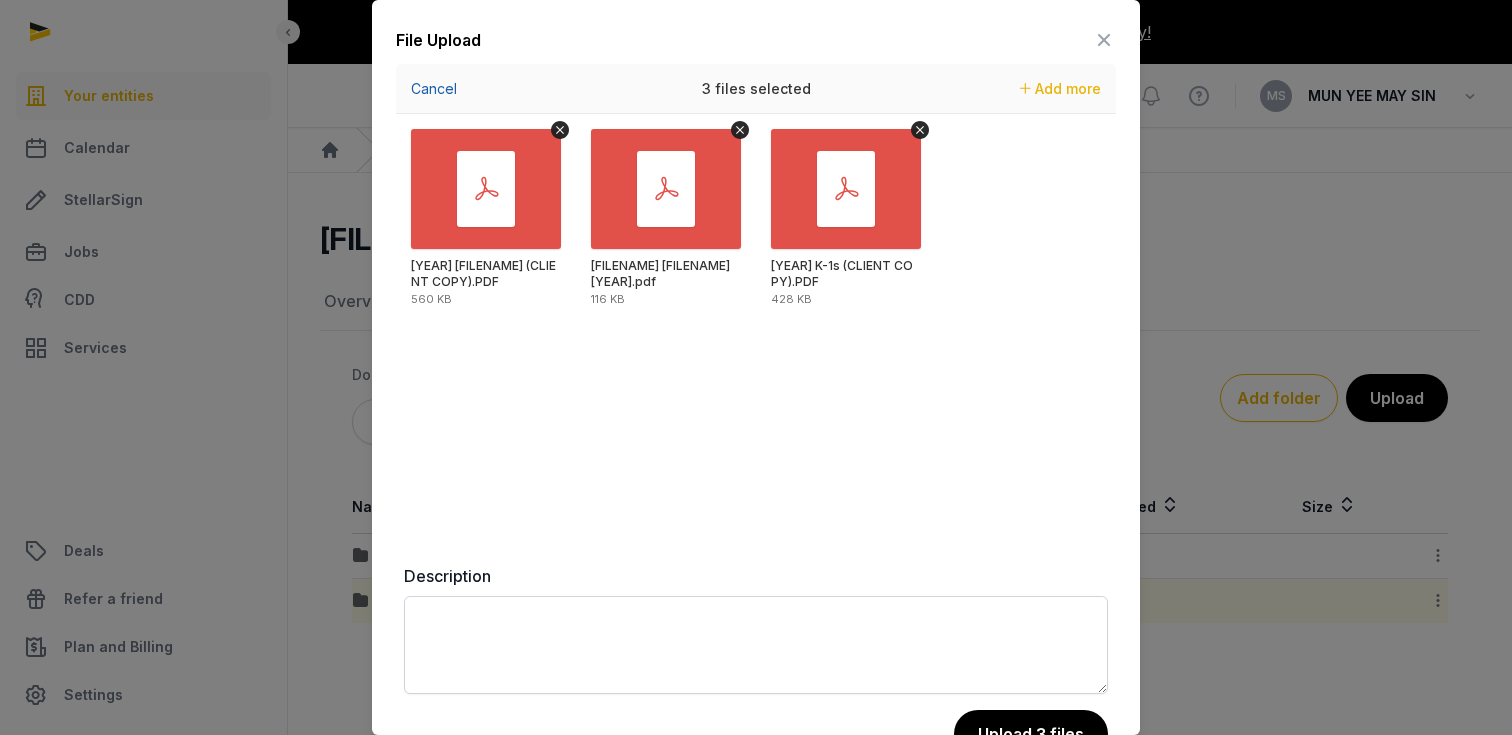 click on "Cancel" at bounding box center [434, 89] 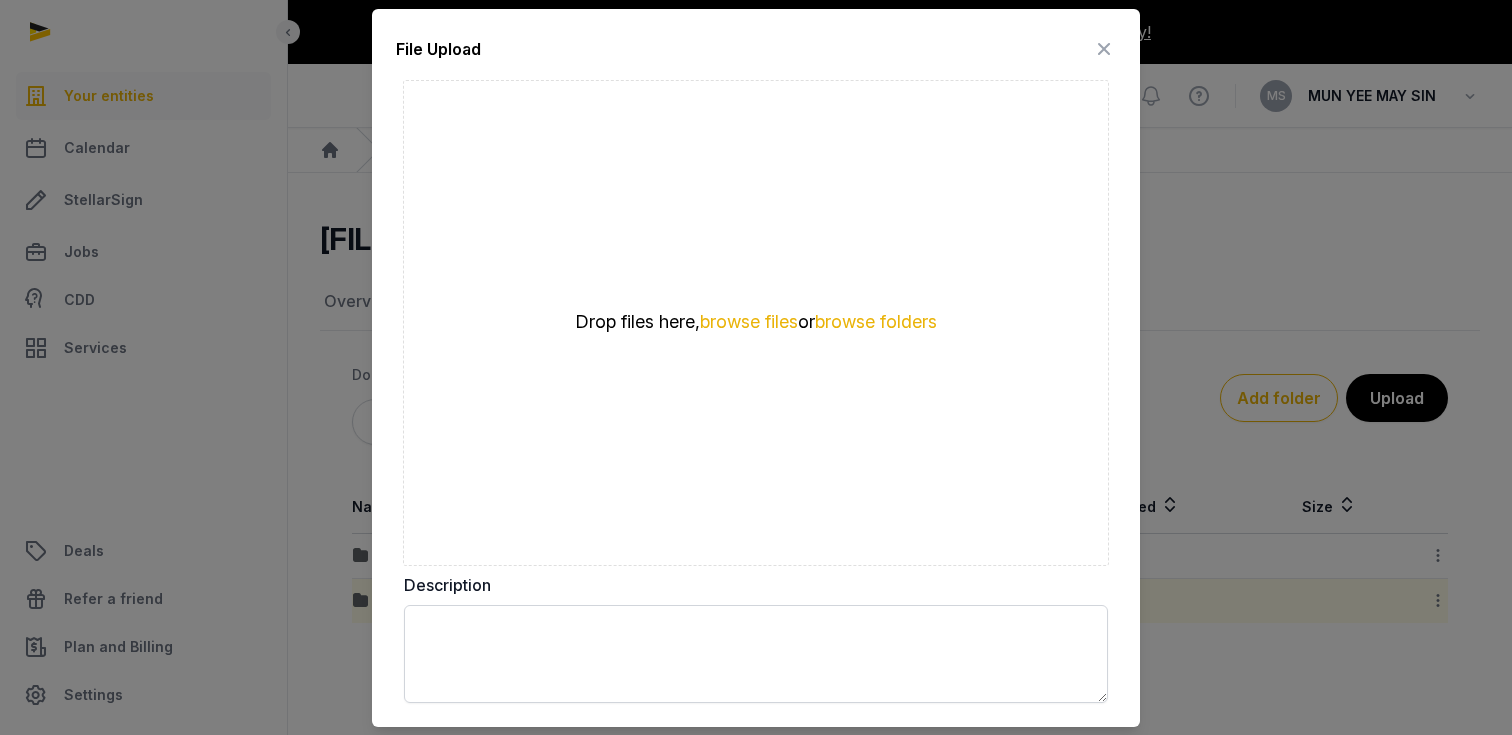 click at bounding box center [1104, 49] 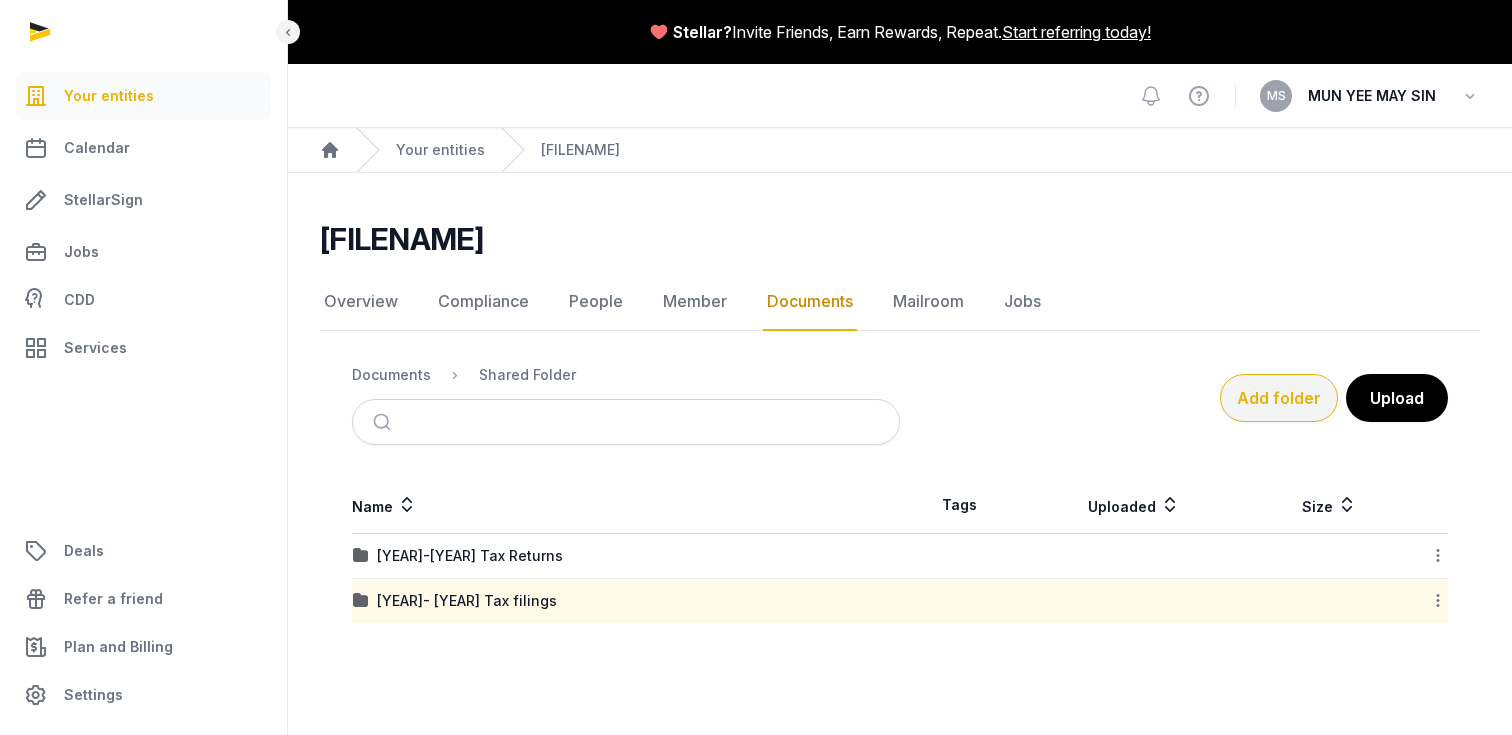 click on "Add folder" at bounding box center [1279, 398] 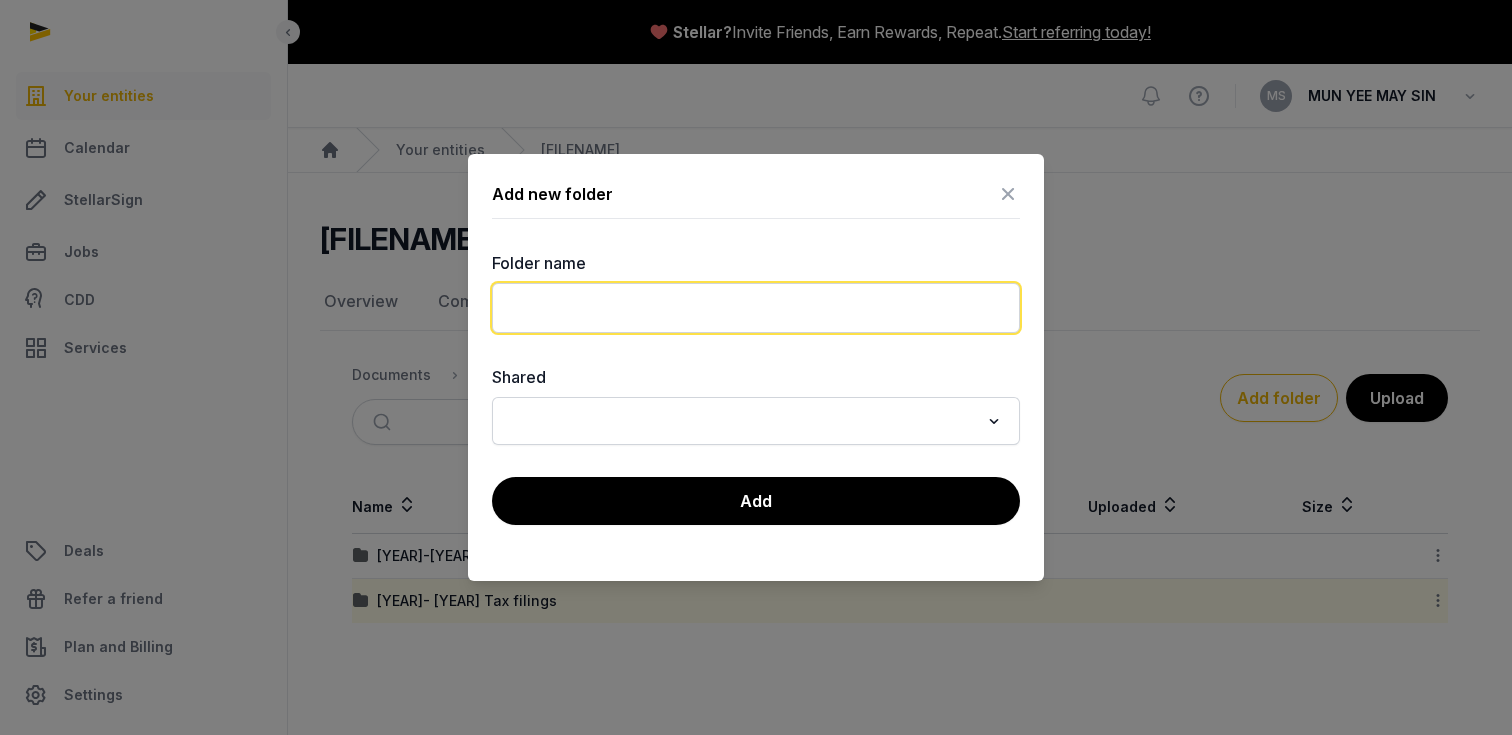 click 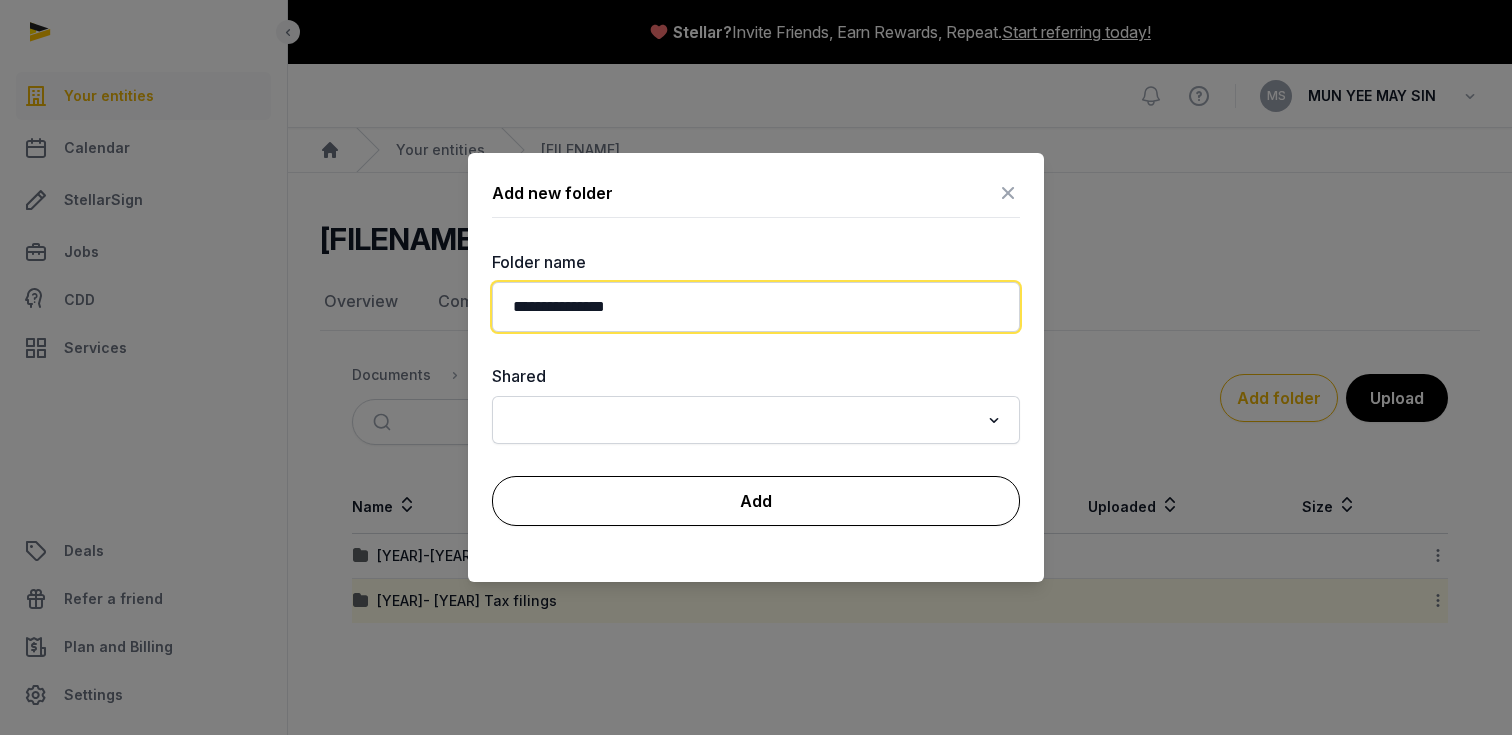 type on "**********" 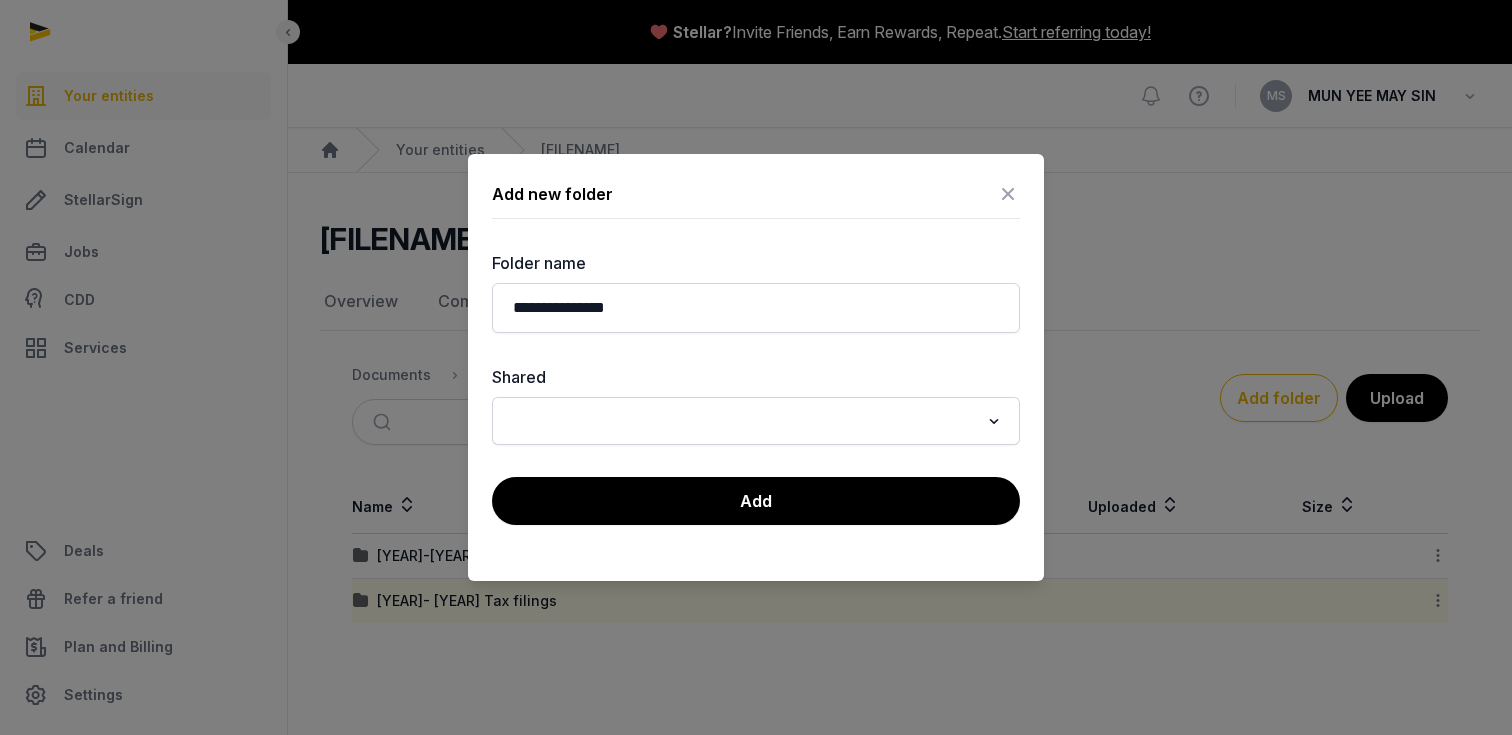 click on "Add" at bounding box center [756, 501] 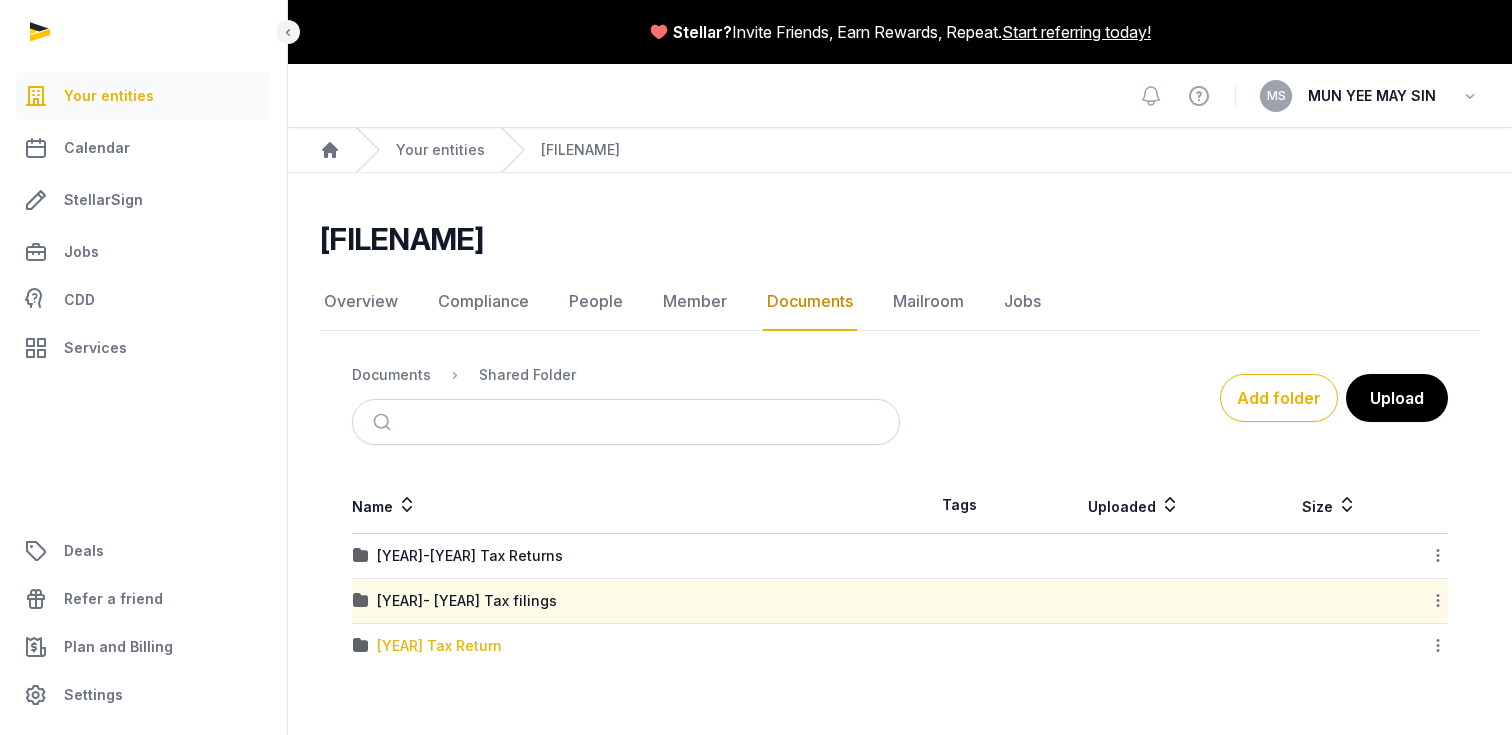 click on "[YEAR] Tax Return" at bounding box center (439, 646) 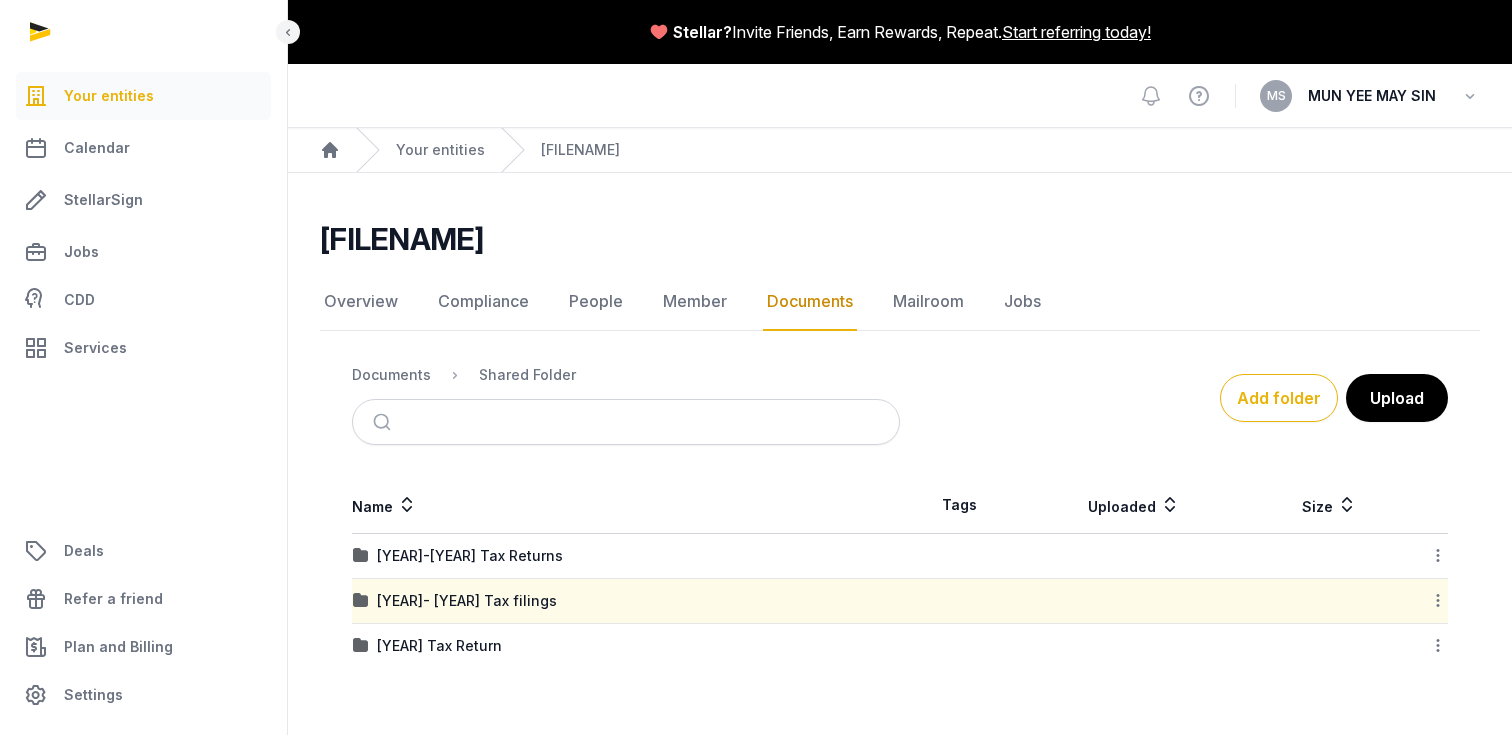 click at bounding box center (0, 0) 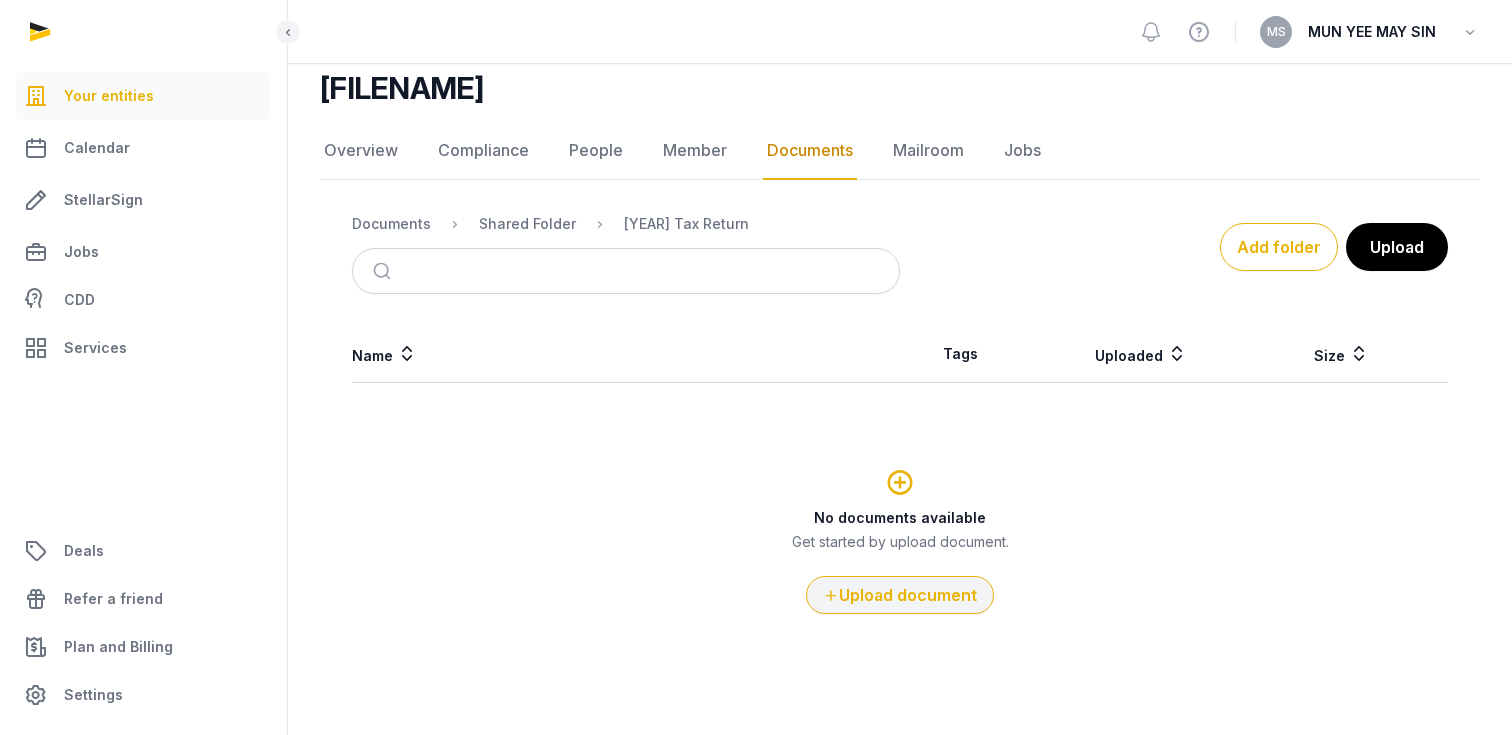 scroll, scrollTop: 151, scrollLeft: 0, axis: vertical 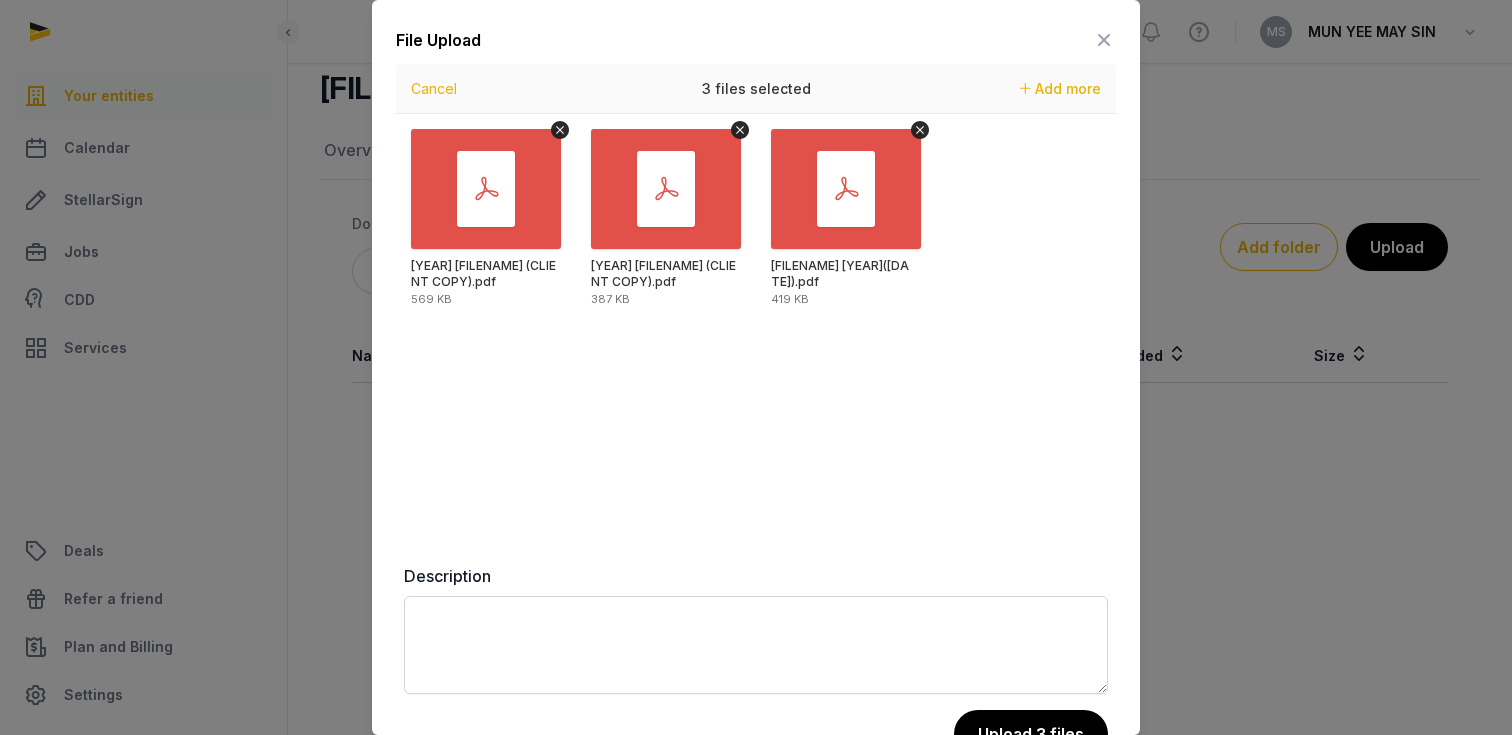 click on "Upload 3 files" at bounding box center [1031, 734] 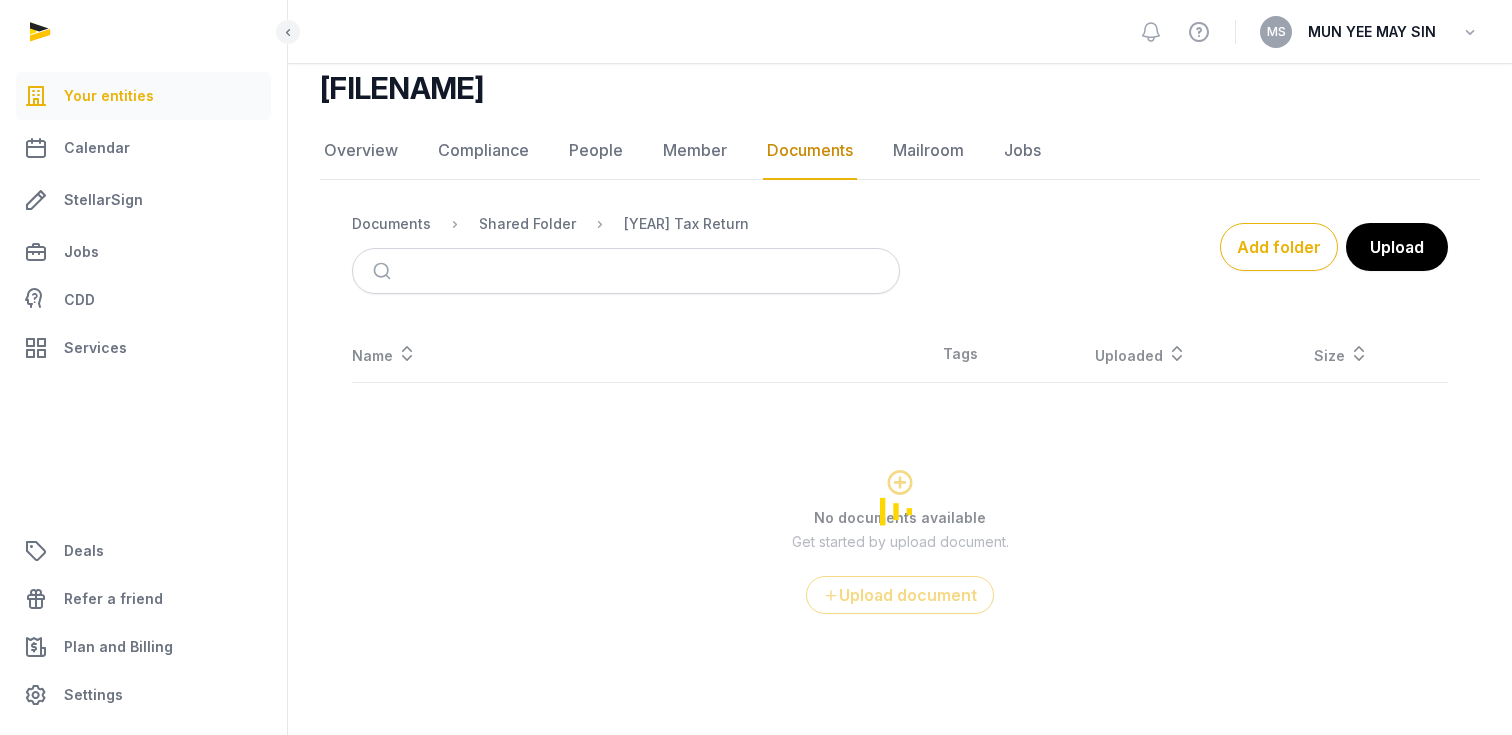 scroll, scrollTop: 0, scrollLeft: 0, axis: both 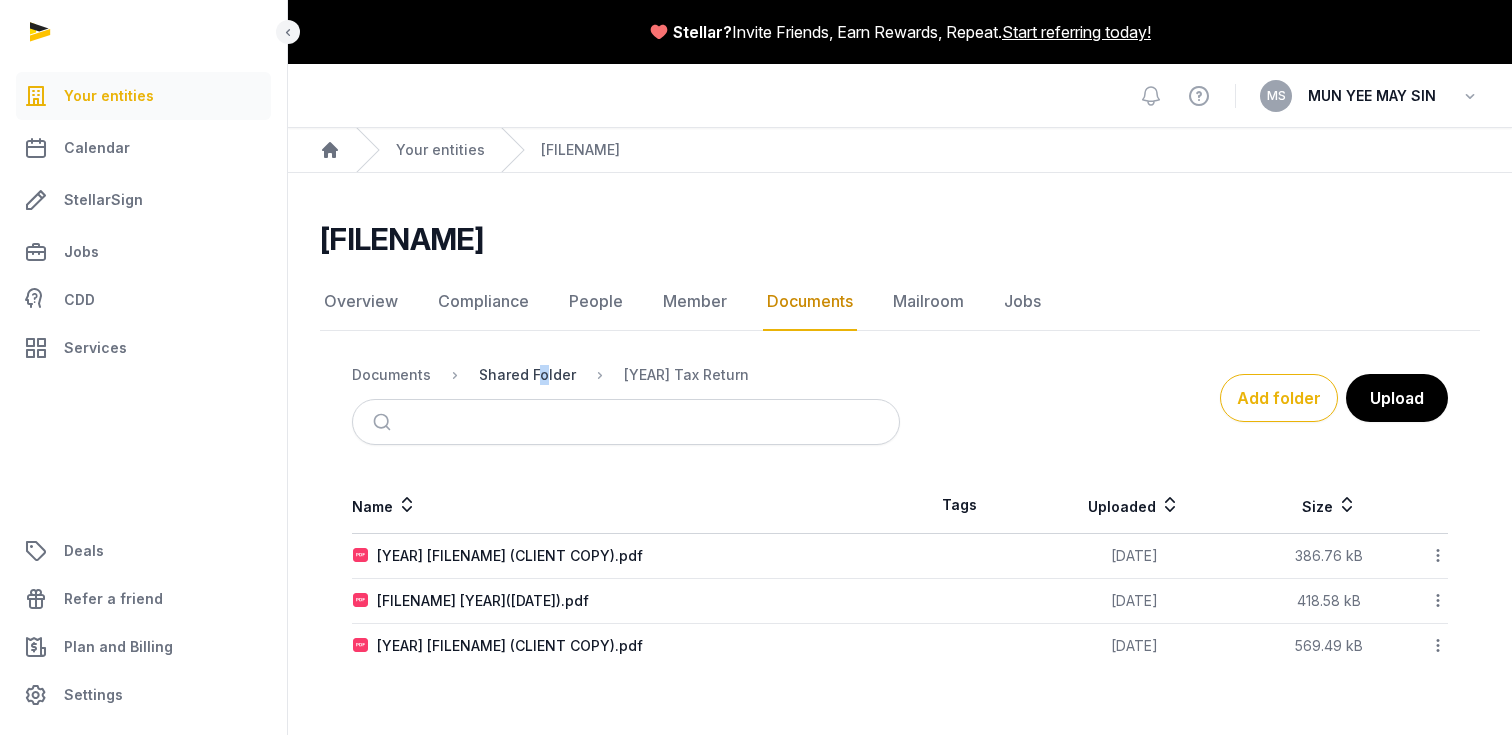 click on "Shared Folder" at bounding box center [527, 375] 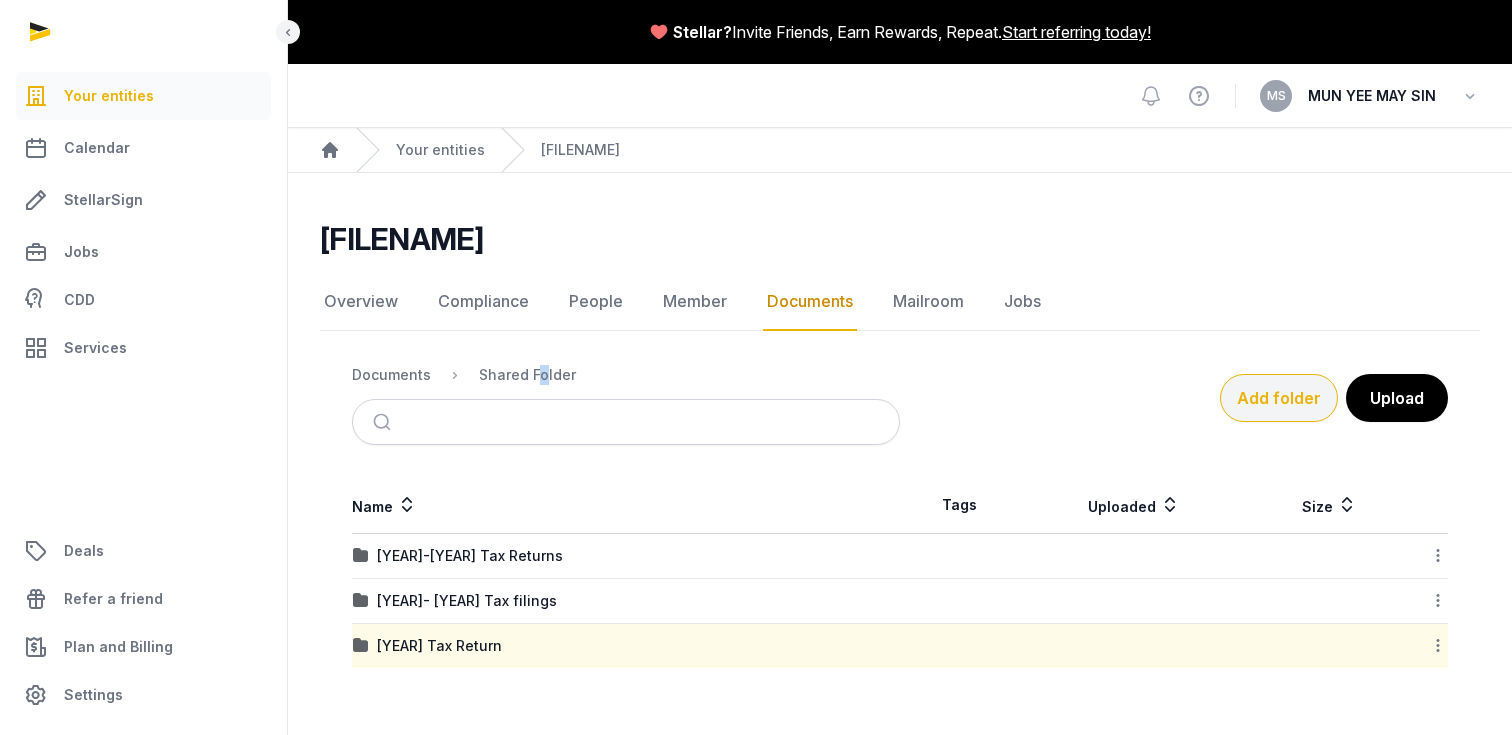 click on "Add folder" at bounding box center (1279, 398) 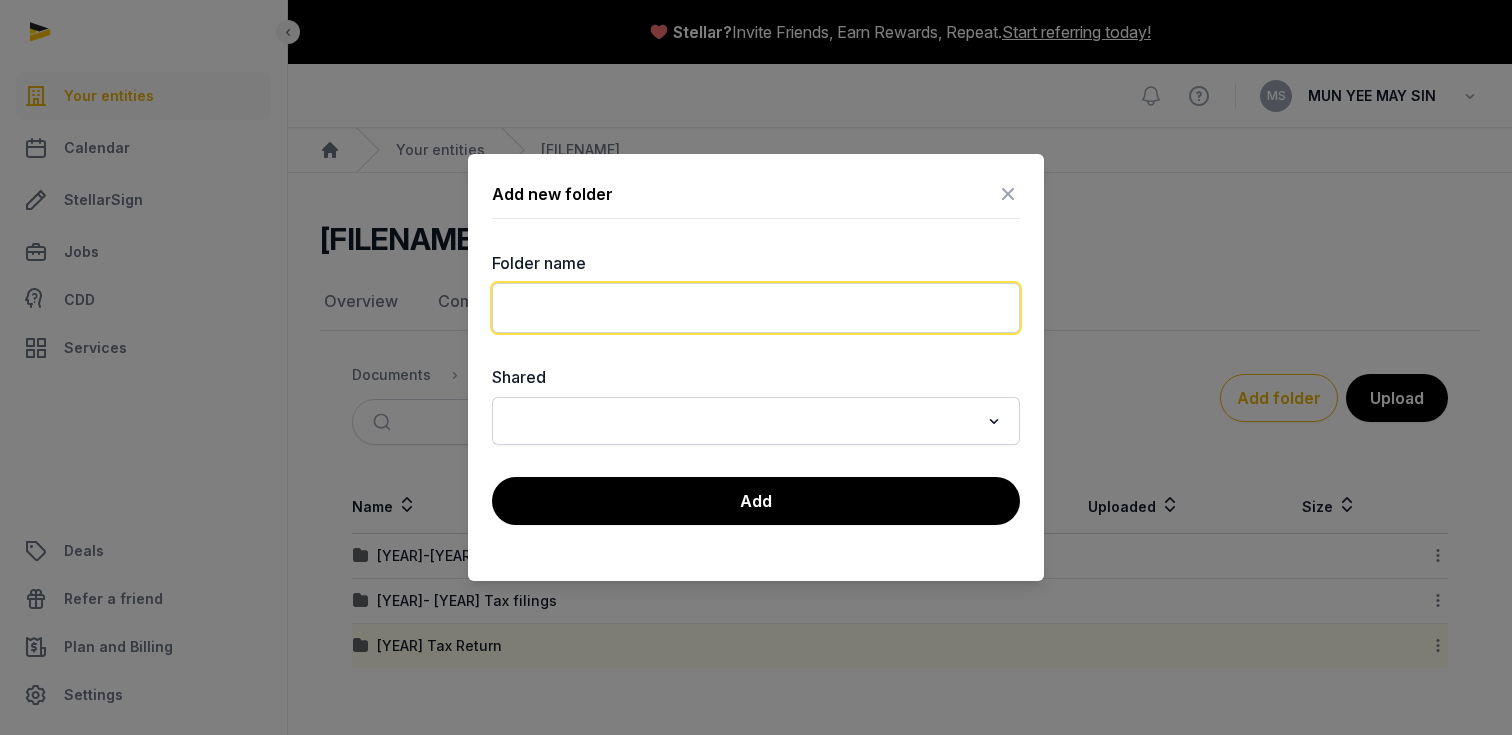 click 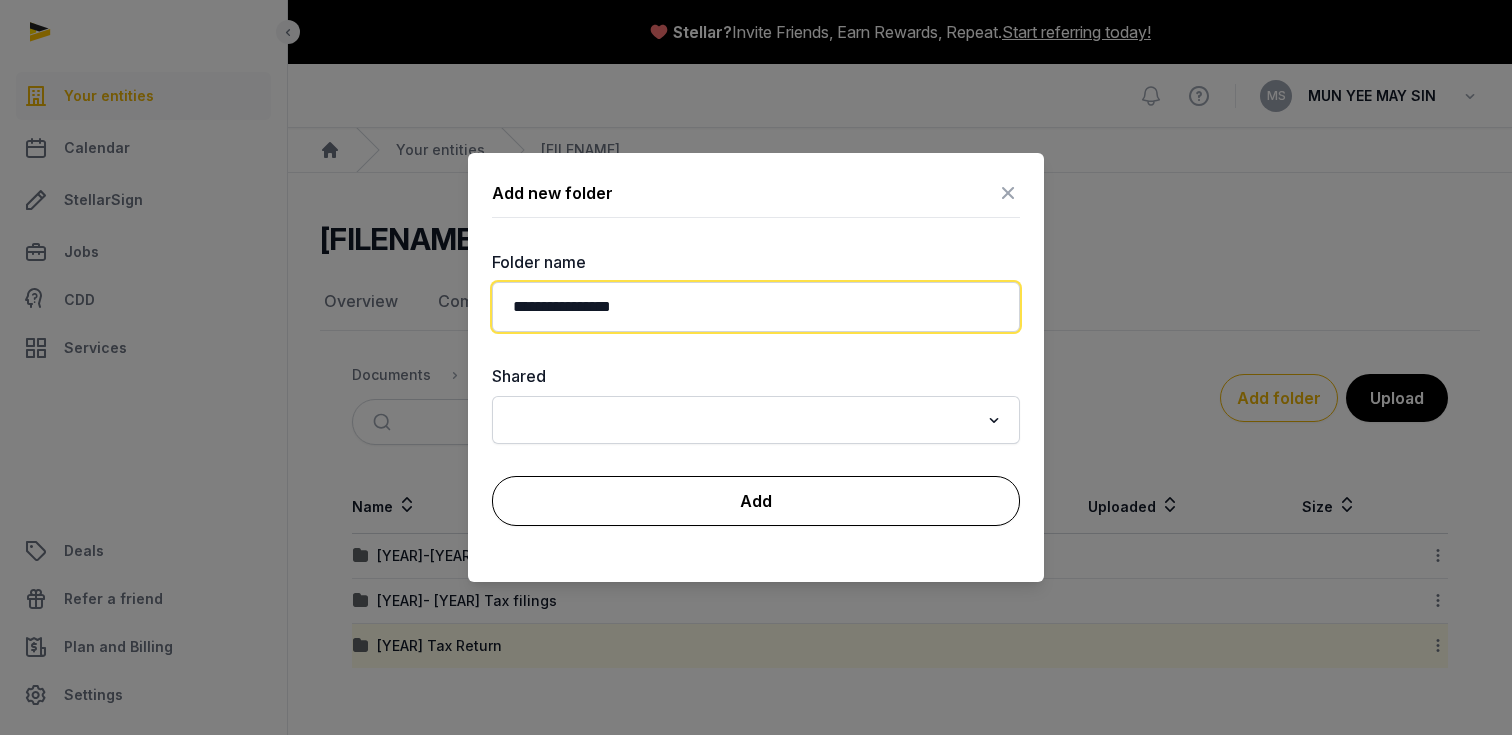 type on "**********" 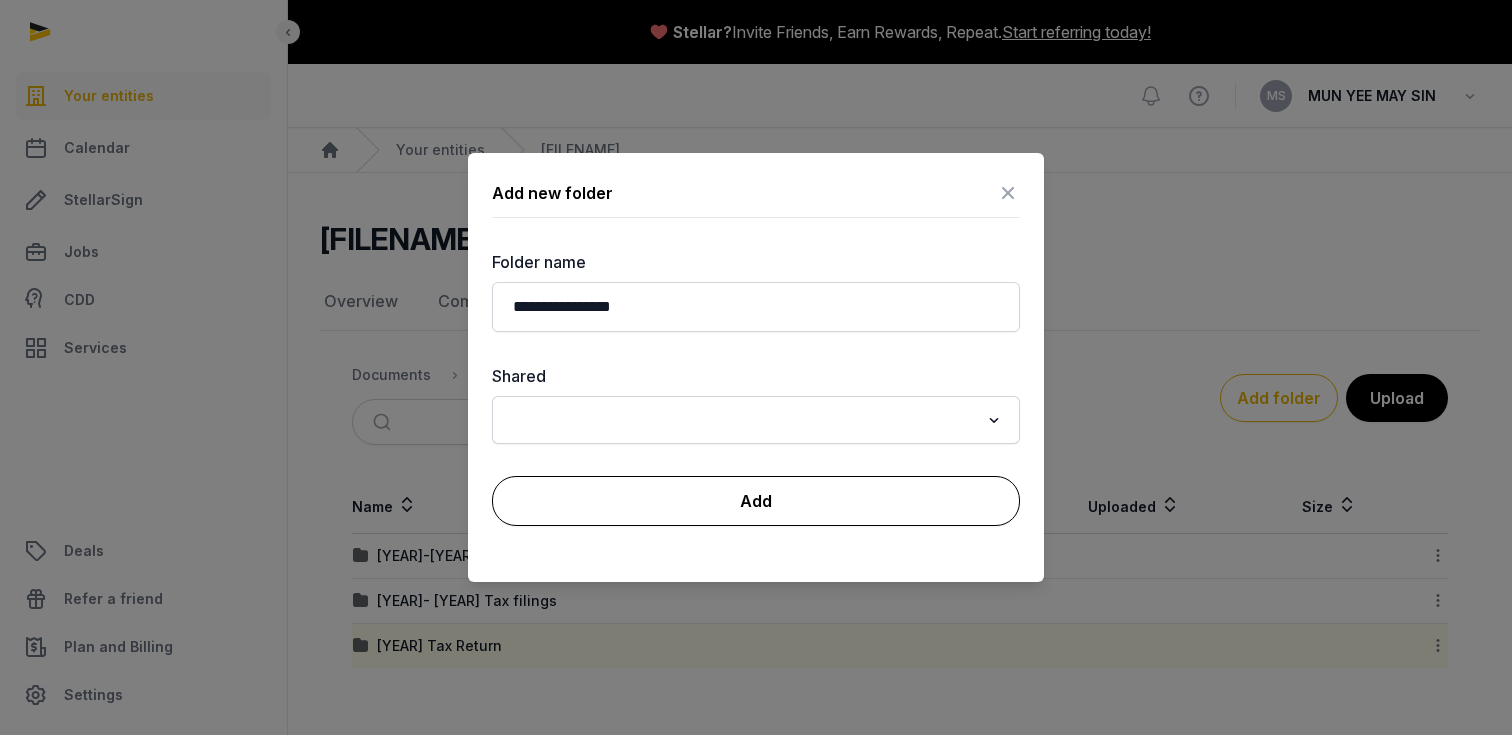 click on "Add" at bounding box center (756, 501) 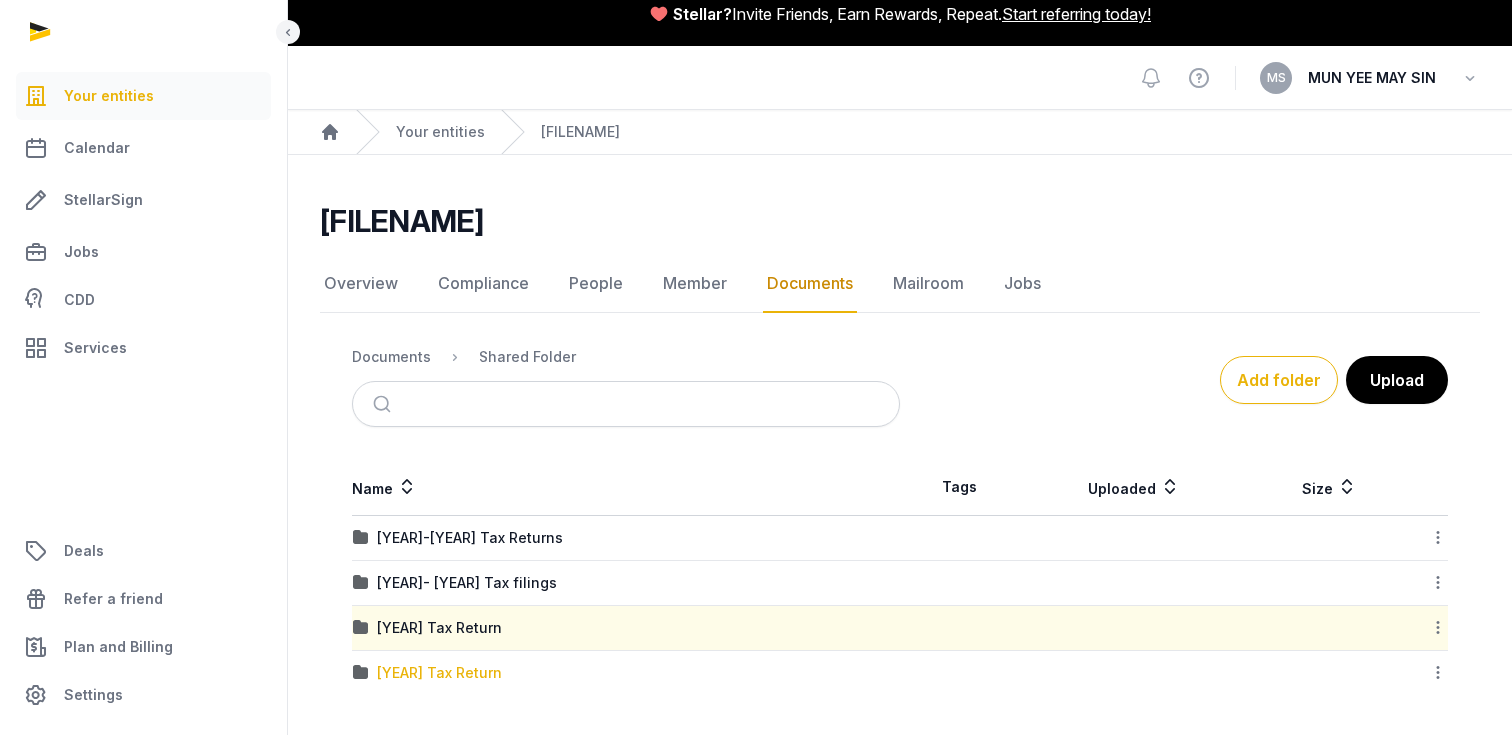 scroll, scrollTop: 18, scrollLeft: 0, axis: vertical 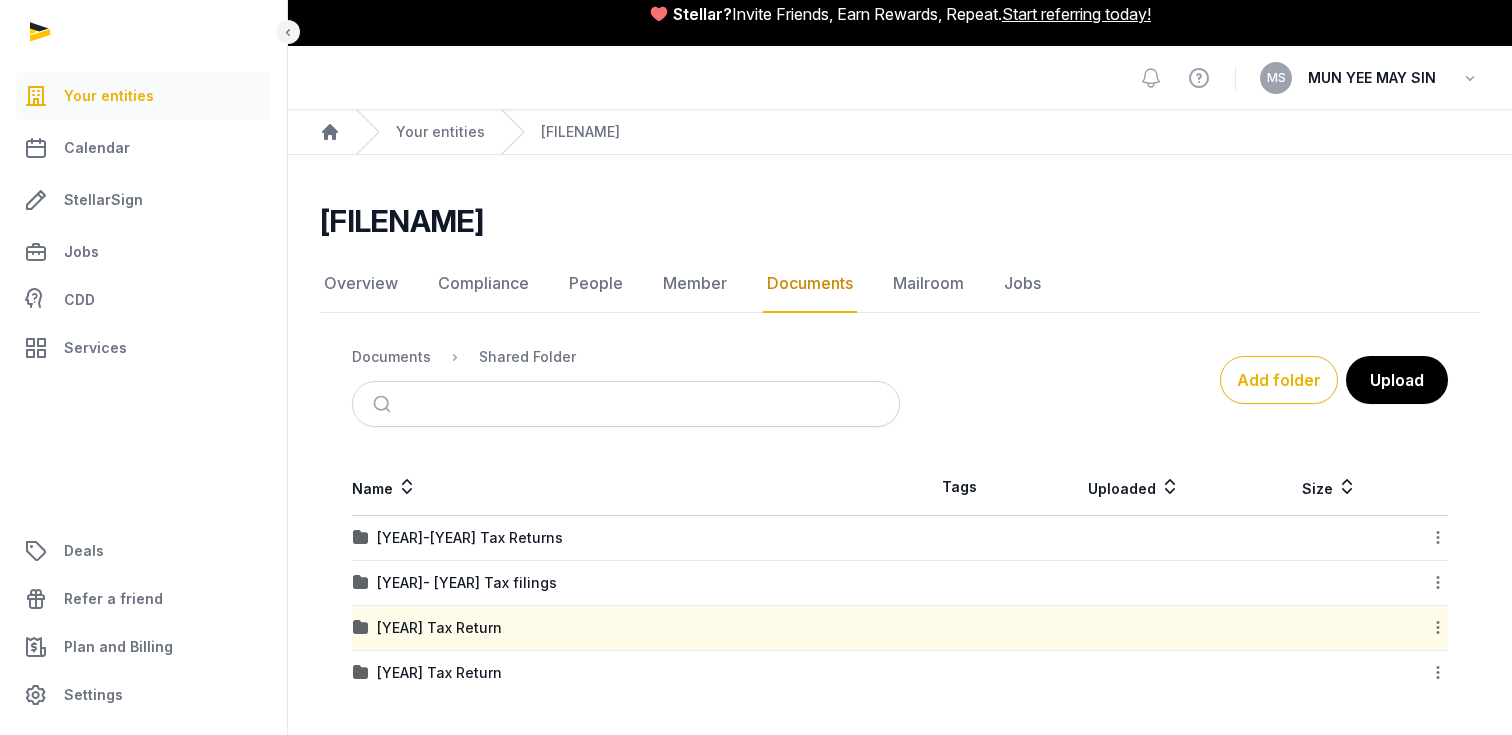 click on "[YEAR] Tax Return" at bounding box center [439, 673] 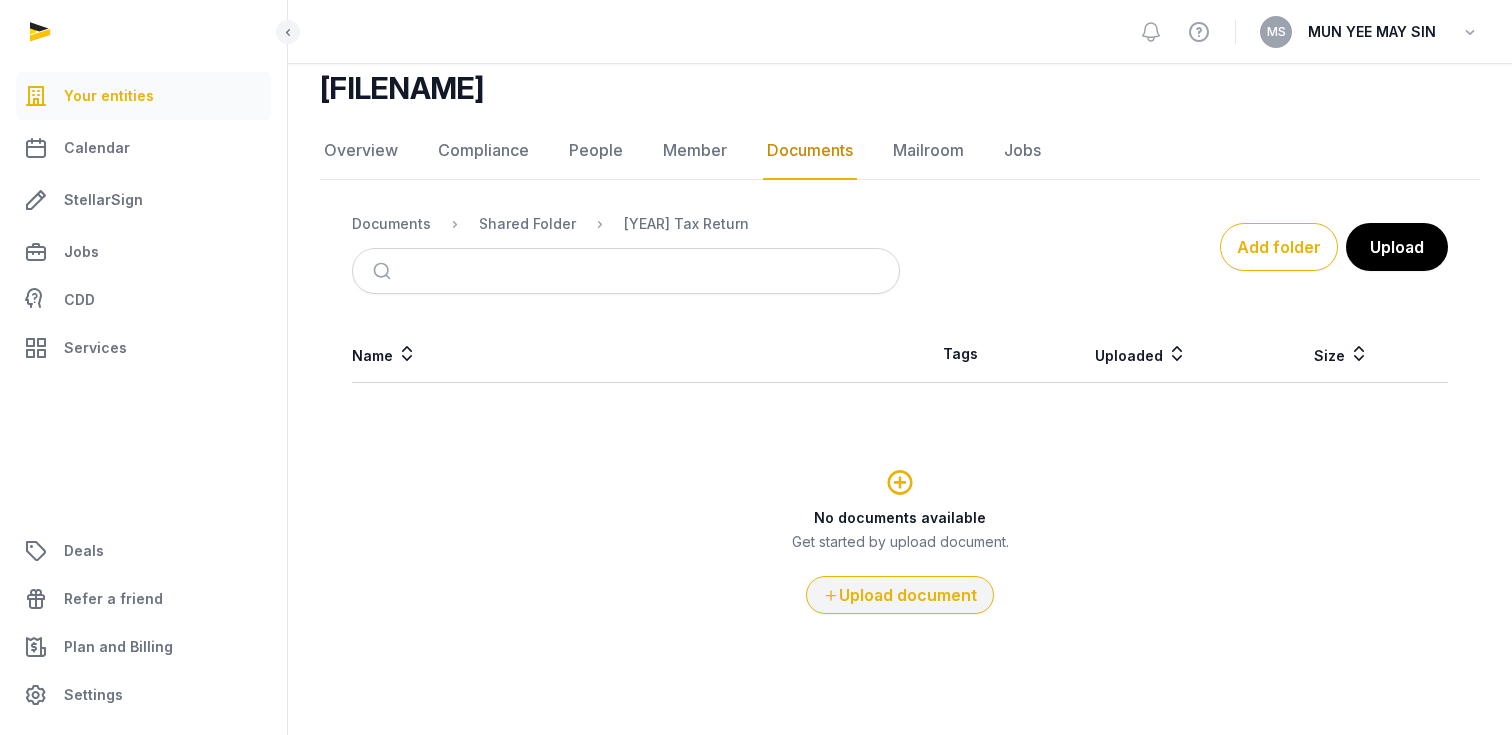 scroll, scrollTop: 151, scrollLeft: 0, axis: vertical 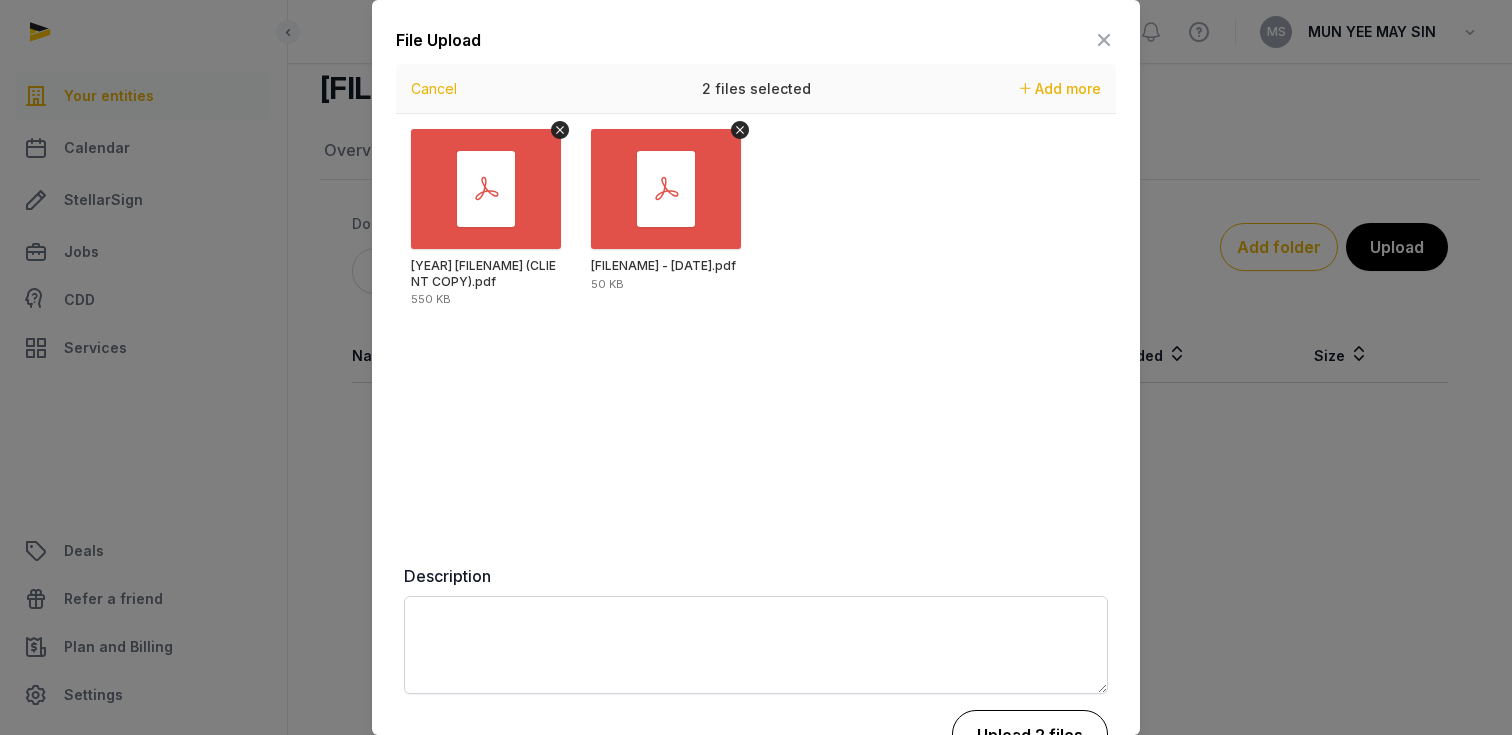 click on "Upload 2 files" at bounding box center (1030, 735) 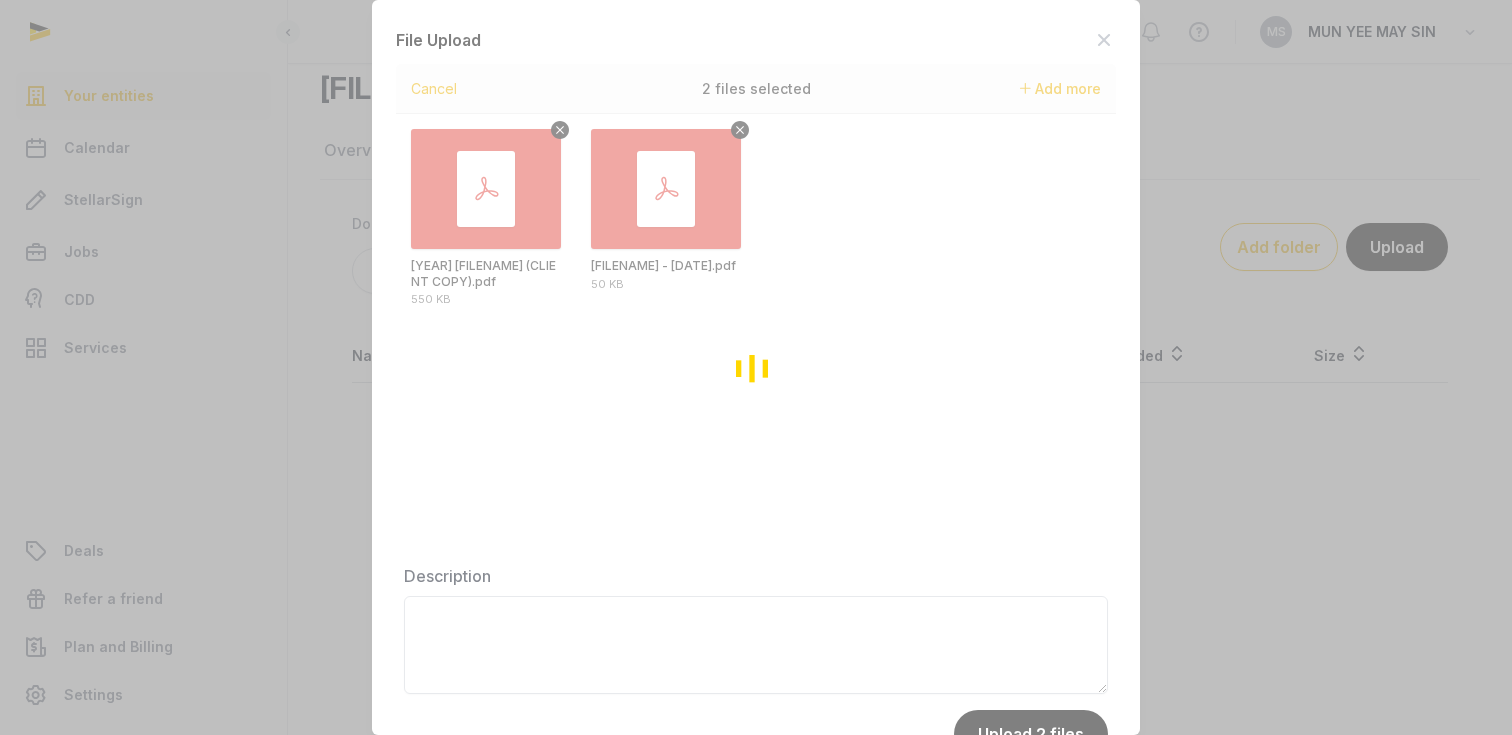 click at bounding box center (756, 367) 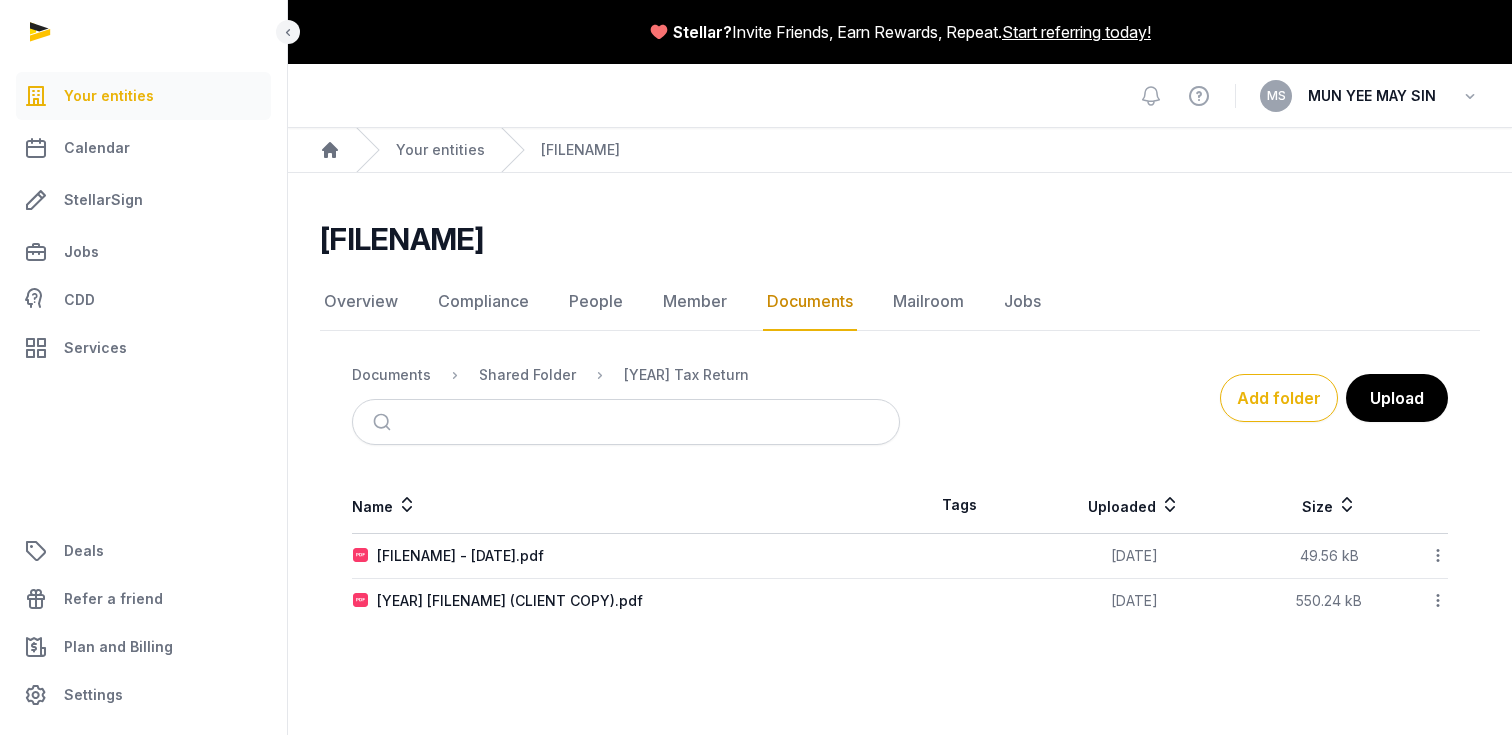 scroll, scrollTop: 0, scrollLeft: 0, axis: both 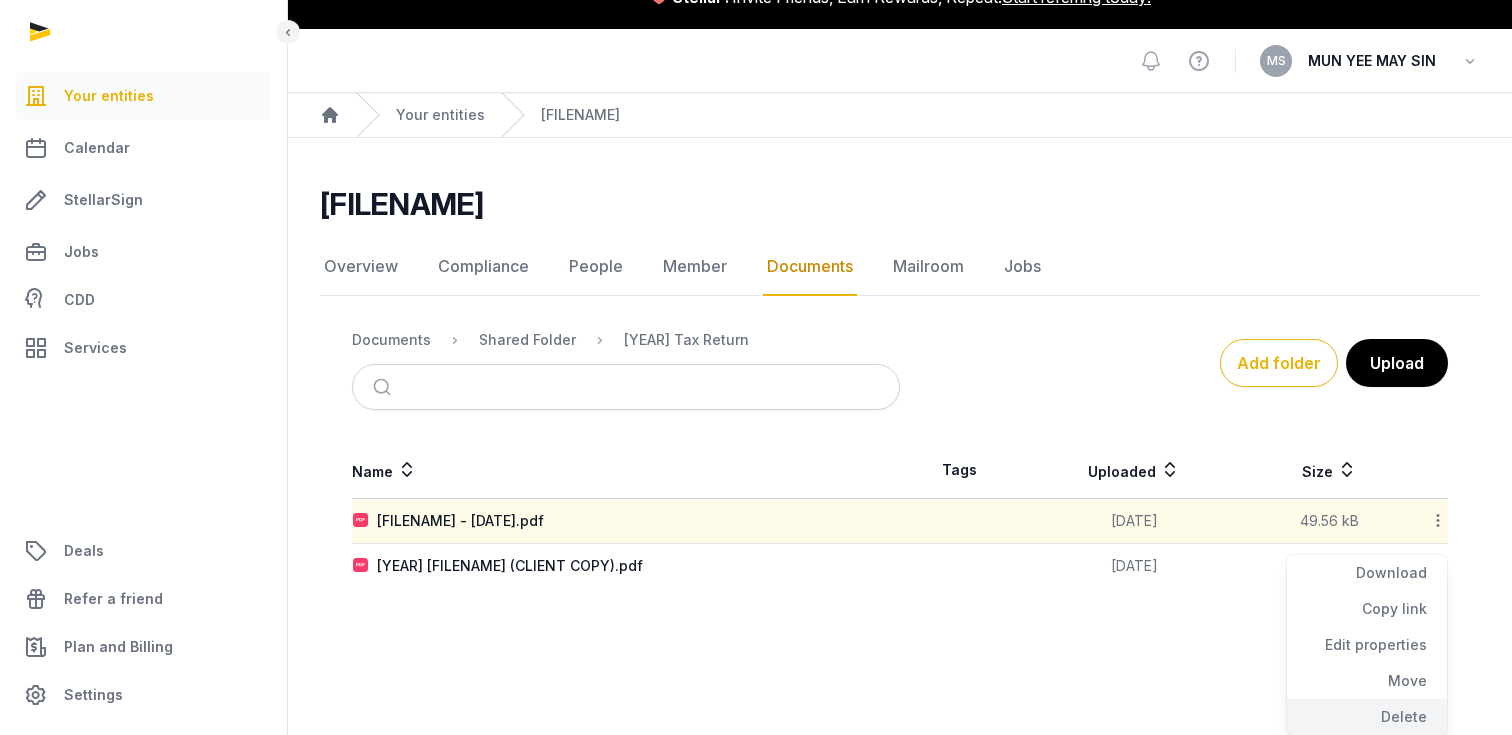 click on "Delete" 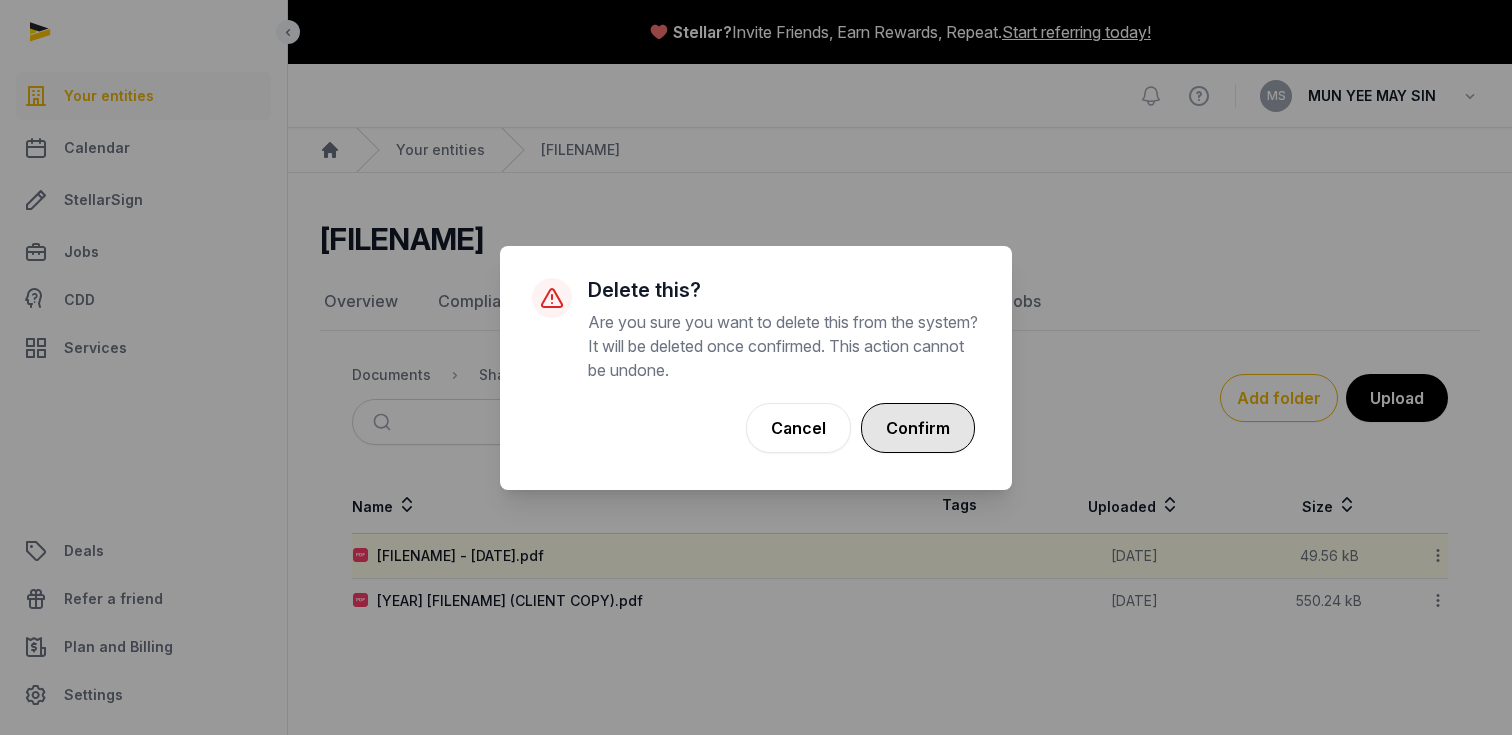 click on "Confirm" at bounding box center [918, 428] 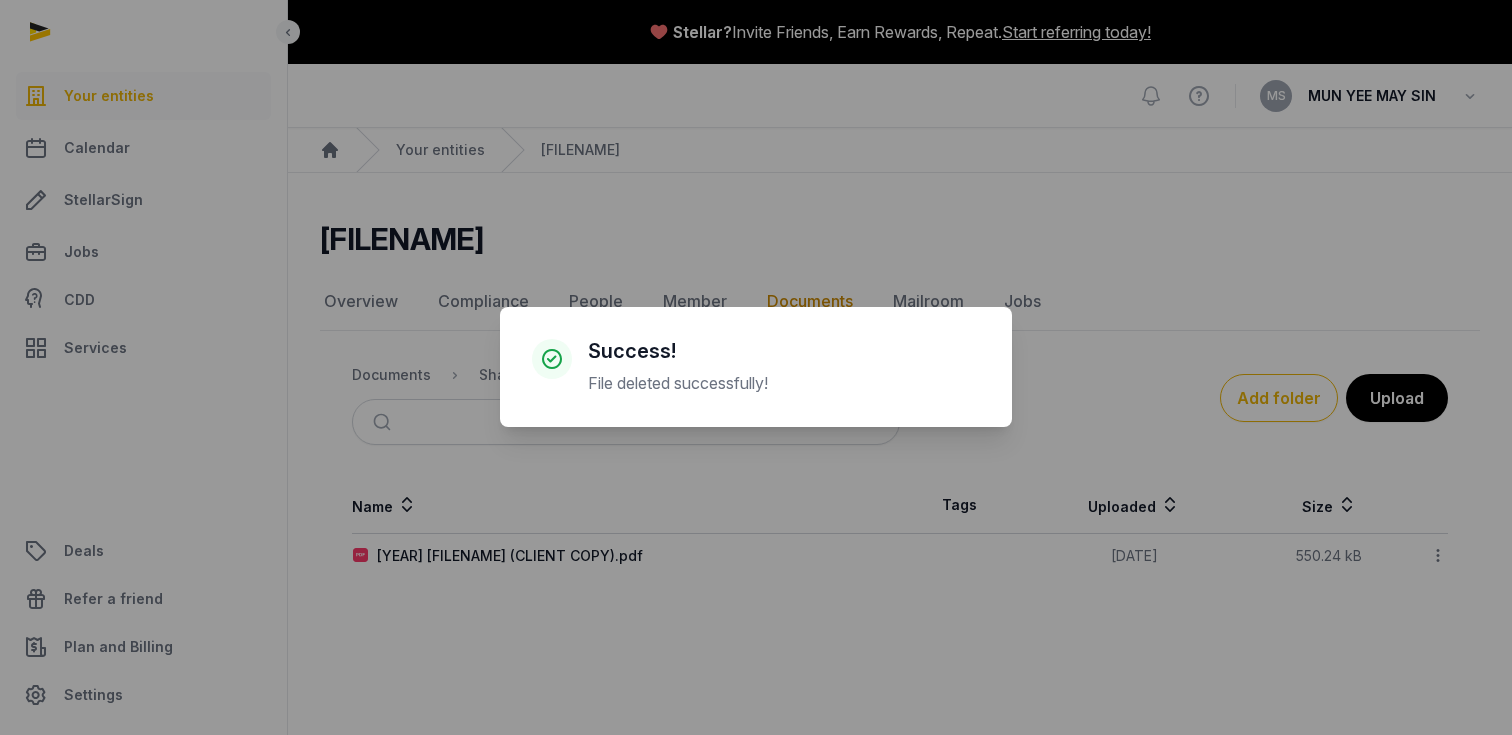 click on "×
Success!
File deleted successfully!
Cancel No OK" at bounding box center [756, 367] 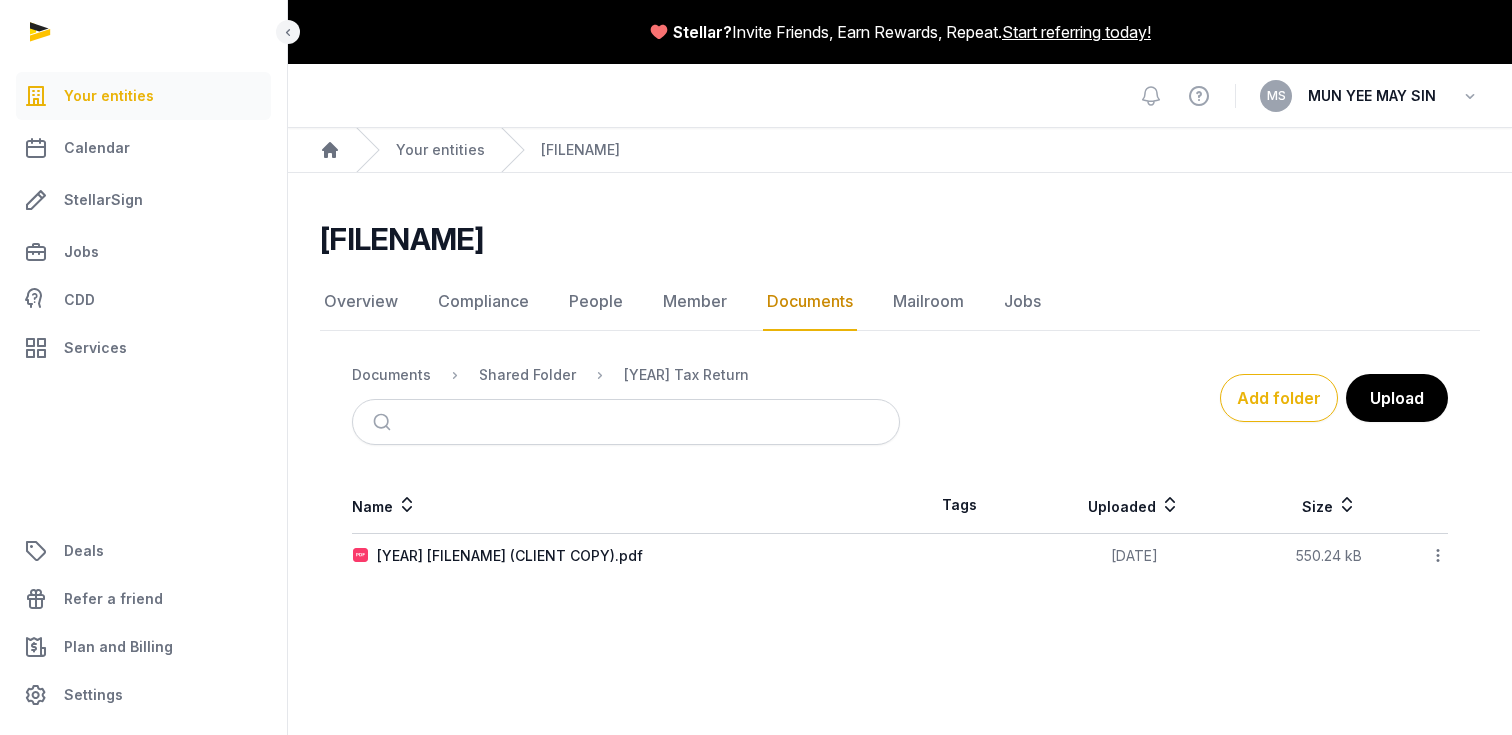 click on "Documents" 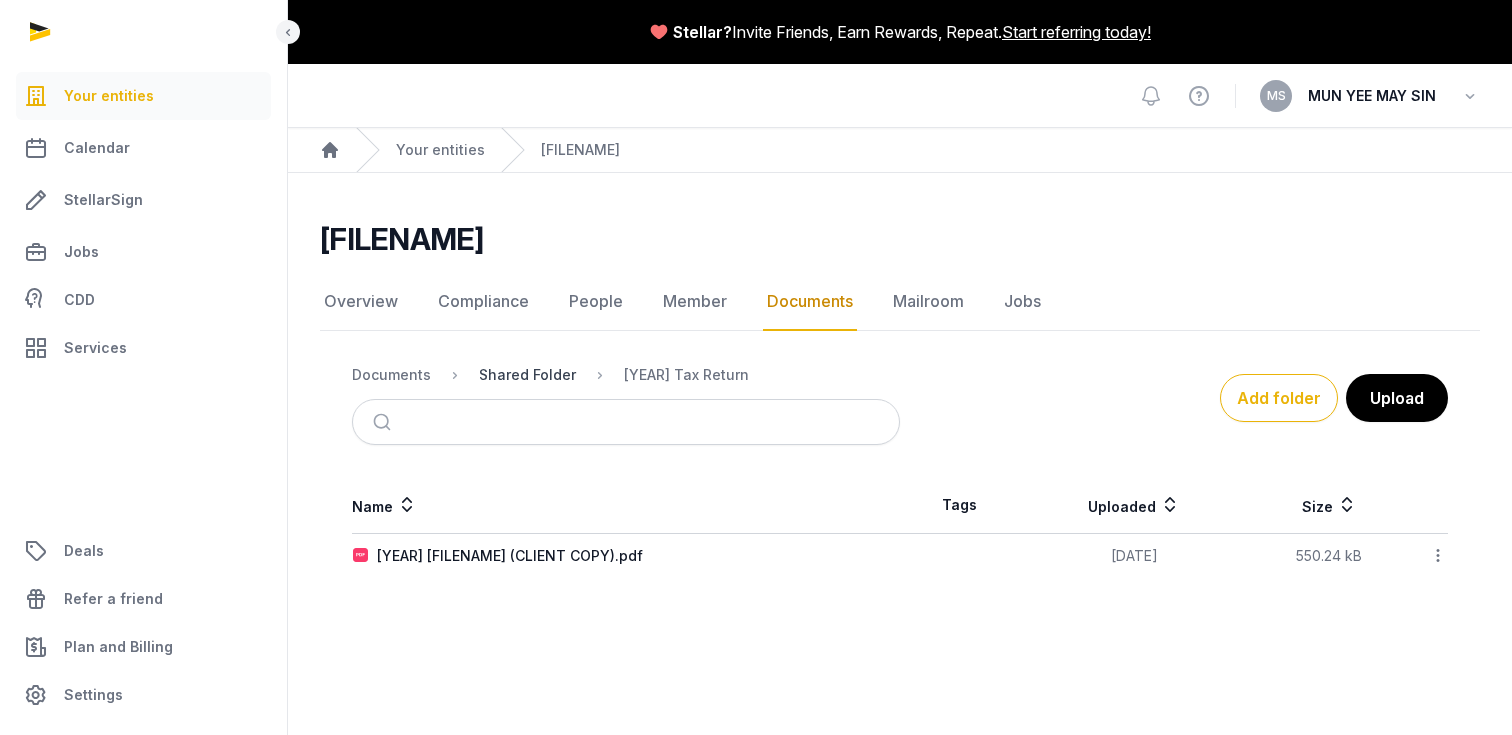 click on "Shared Folder" at bounding box center (527, 375) 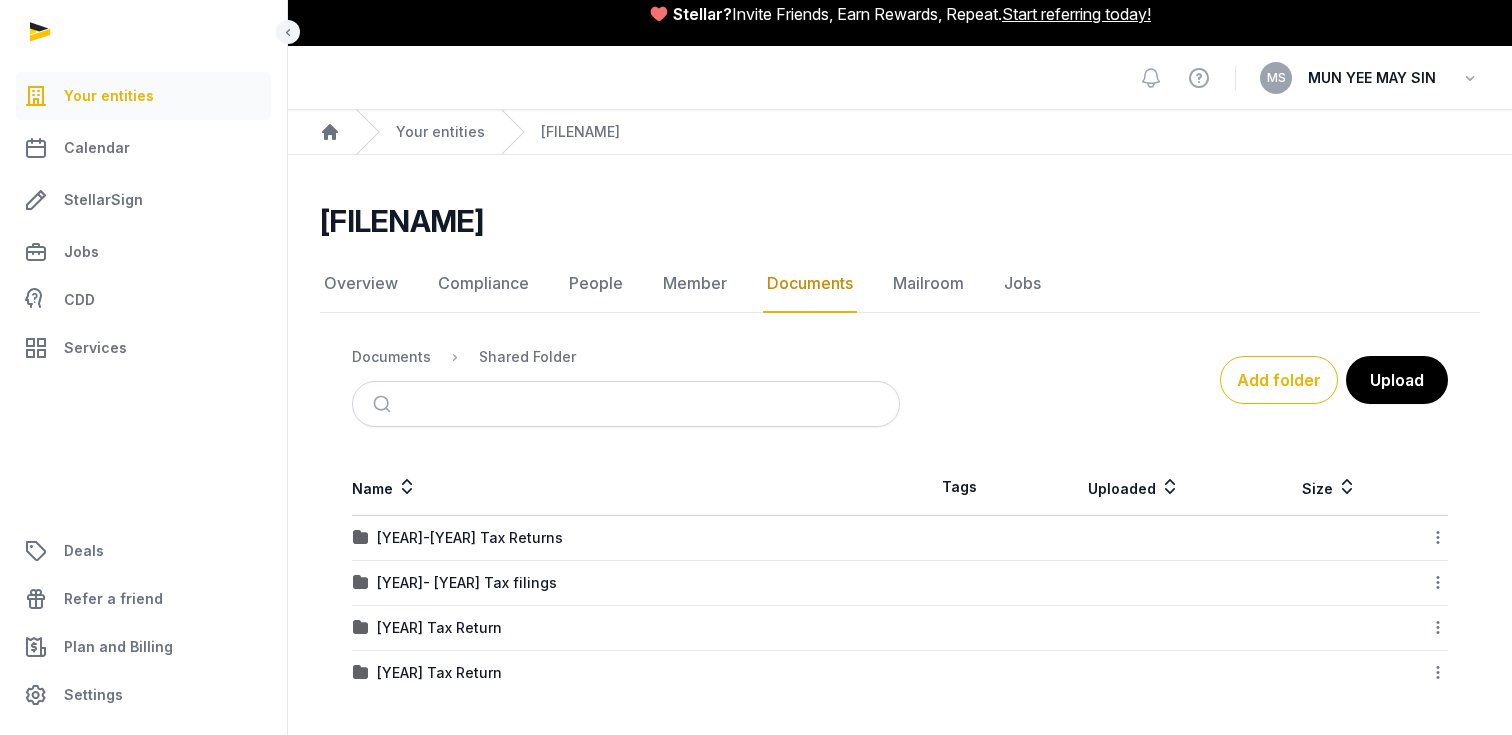 scroll, scrollTop: 18, scrollLeft: 0, axis: vertical 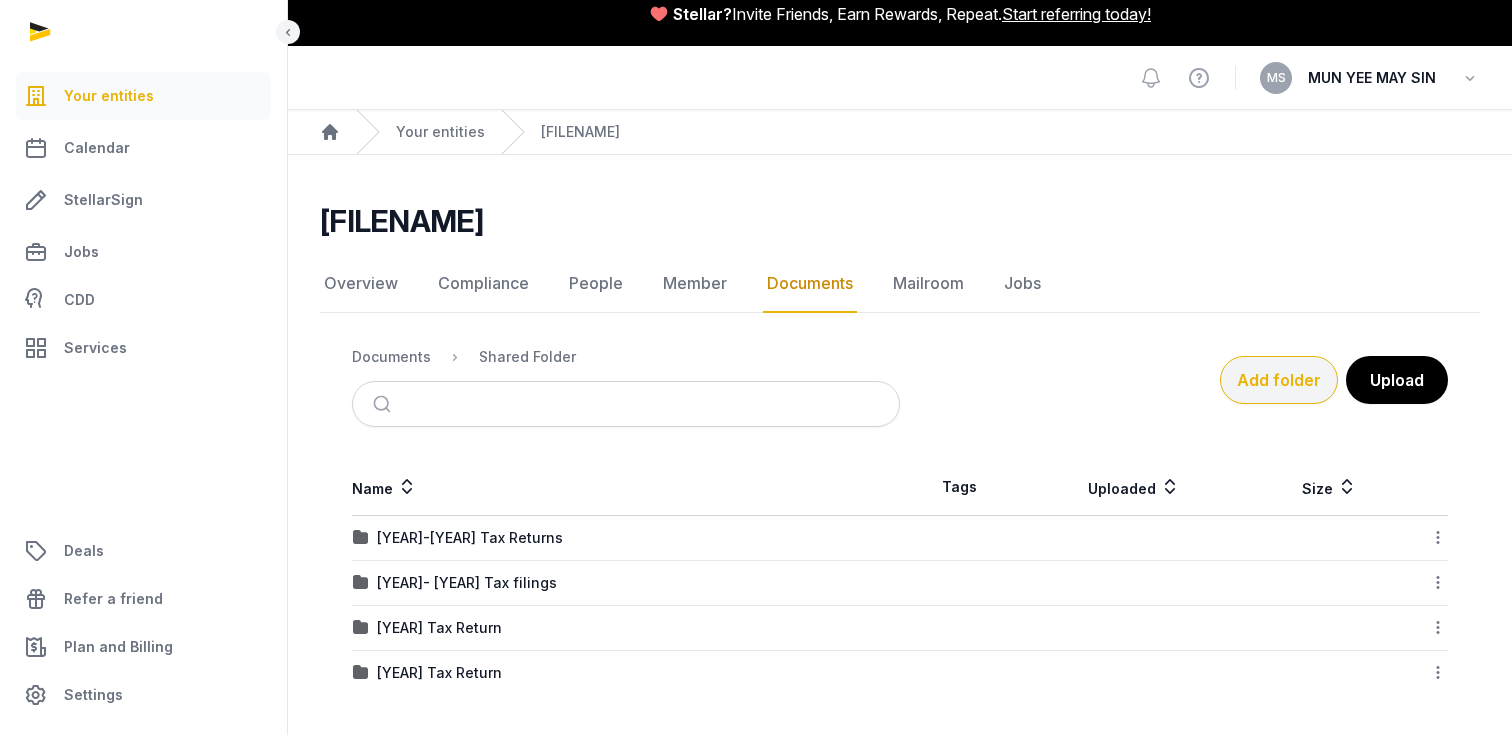 click on "Add folder" at bounding box center (1279, 380) 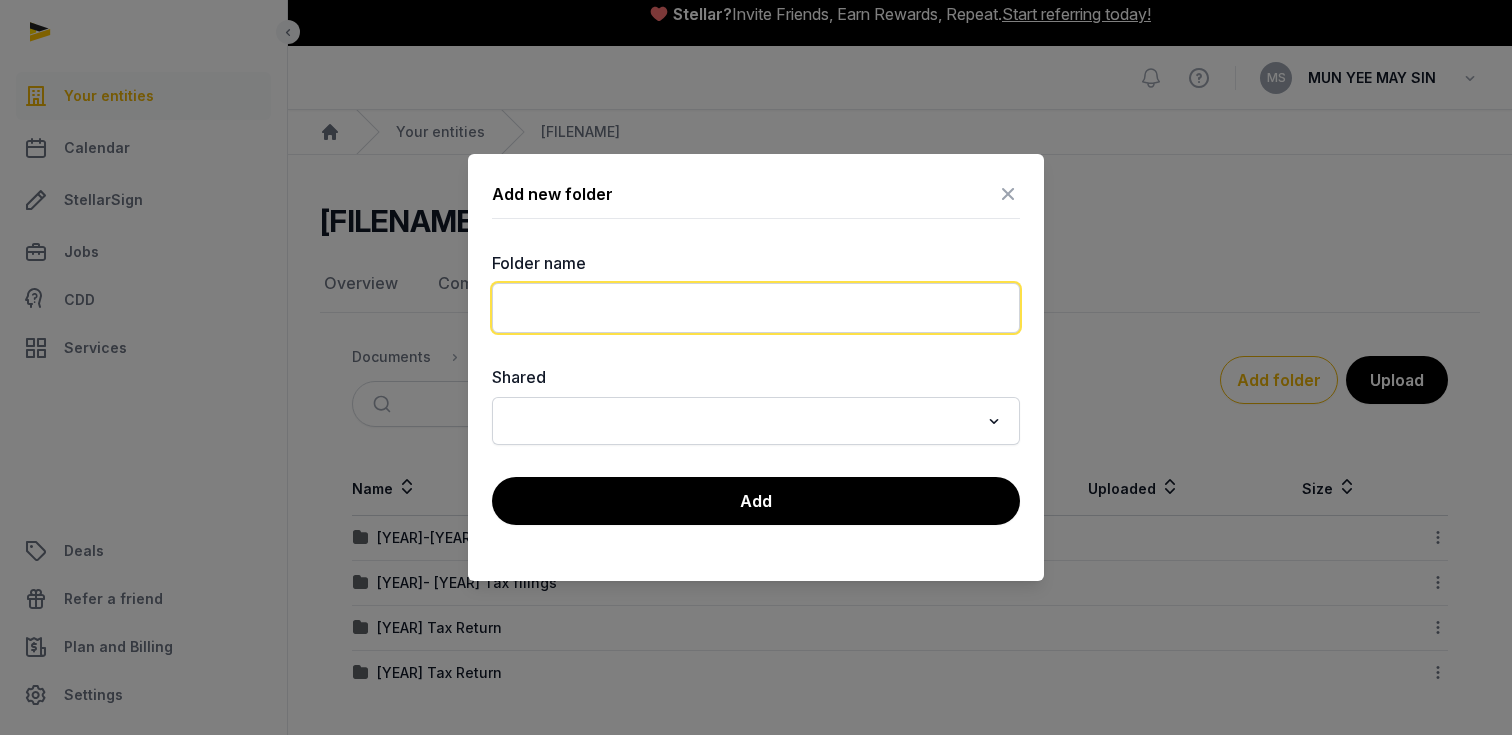 click 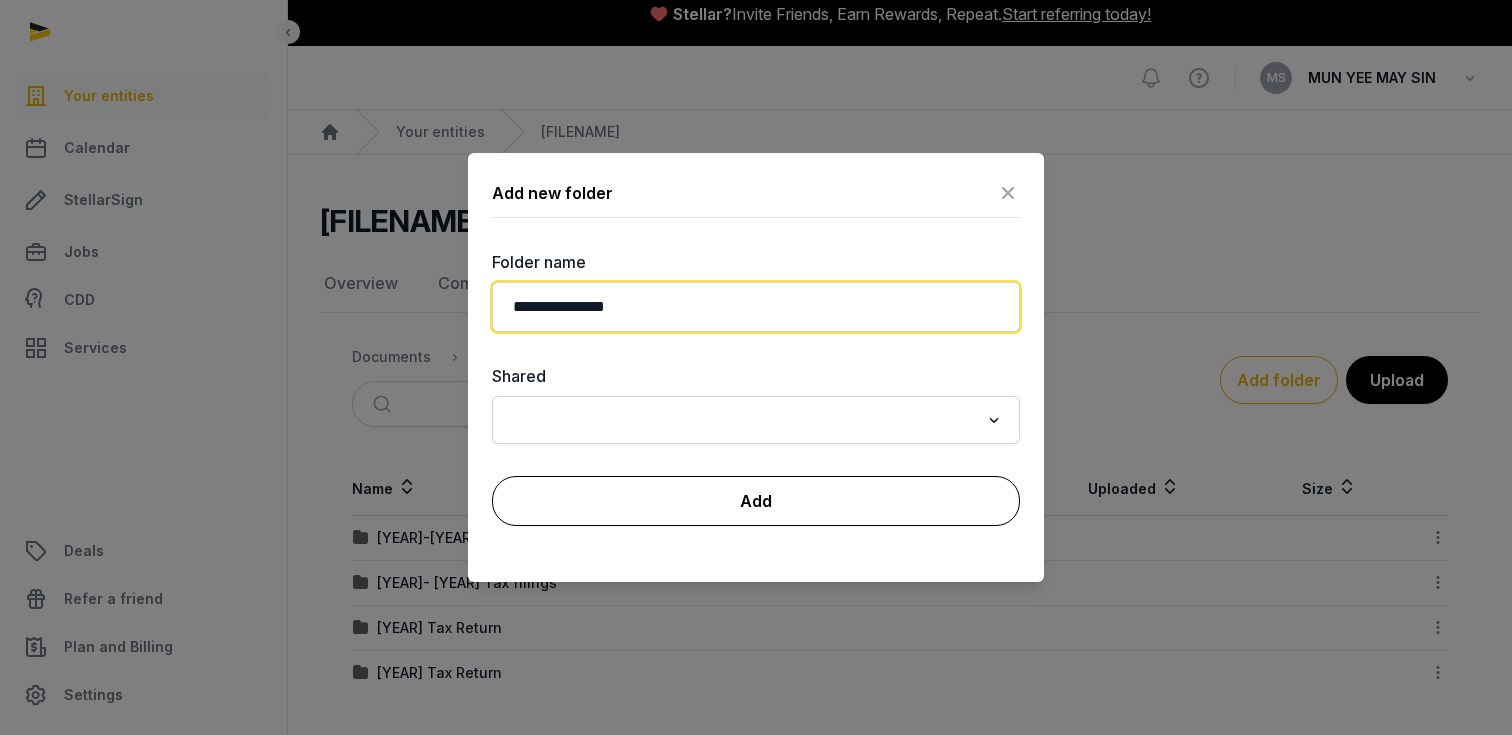 type on "**********" 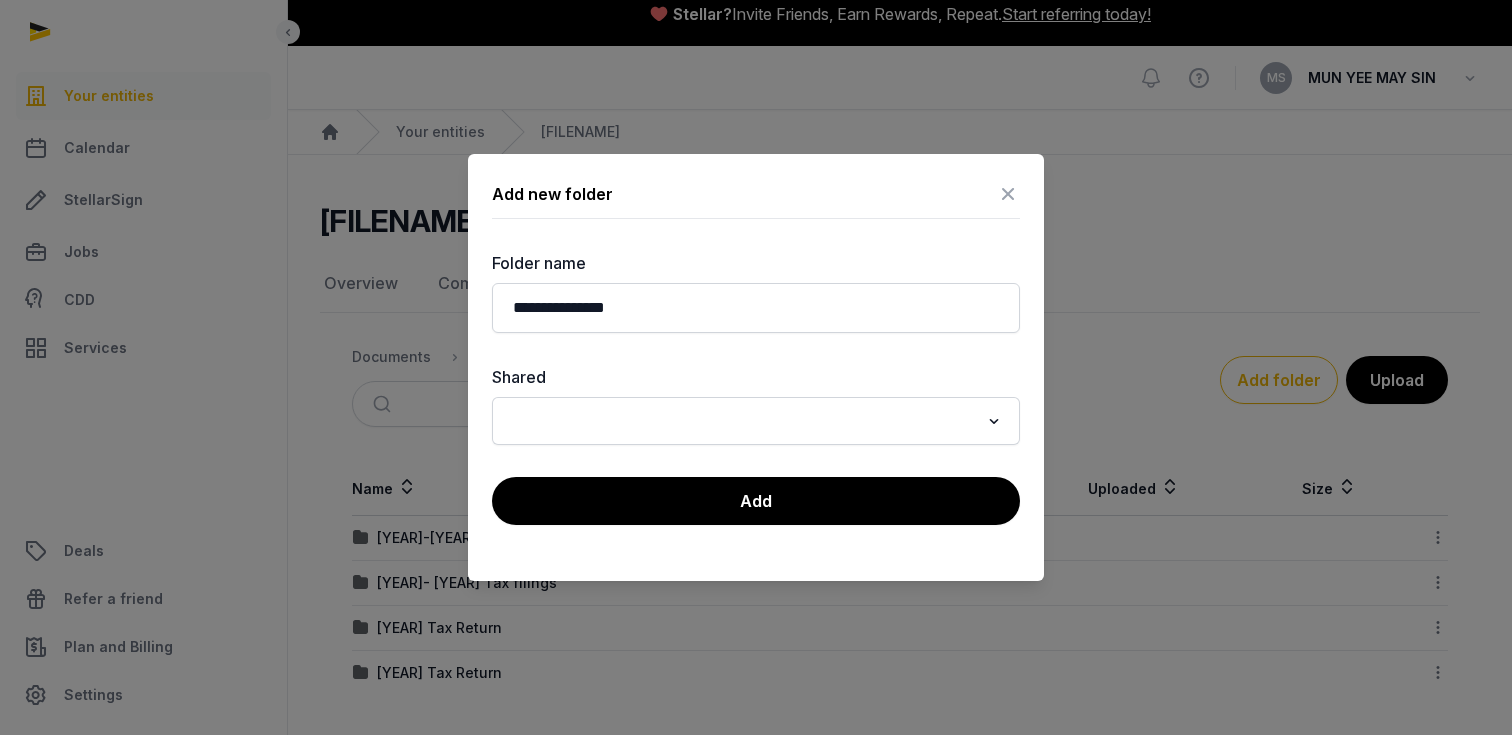 click on "Add" at bounding box center (756, 501) 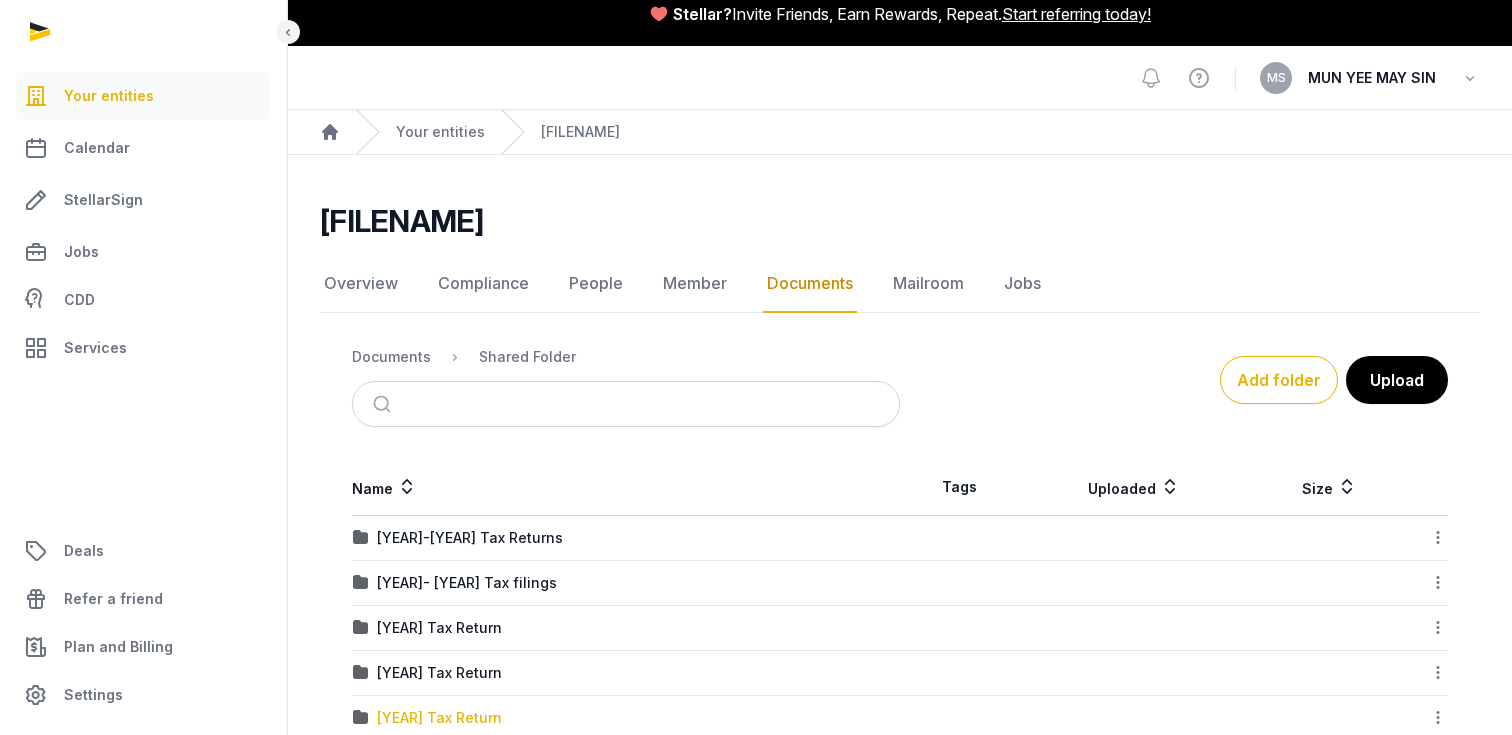 click on "[YEAR] Tax Return" at bounding box center (439, 718) 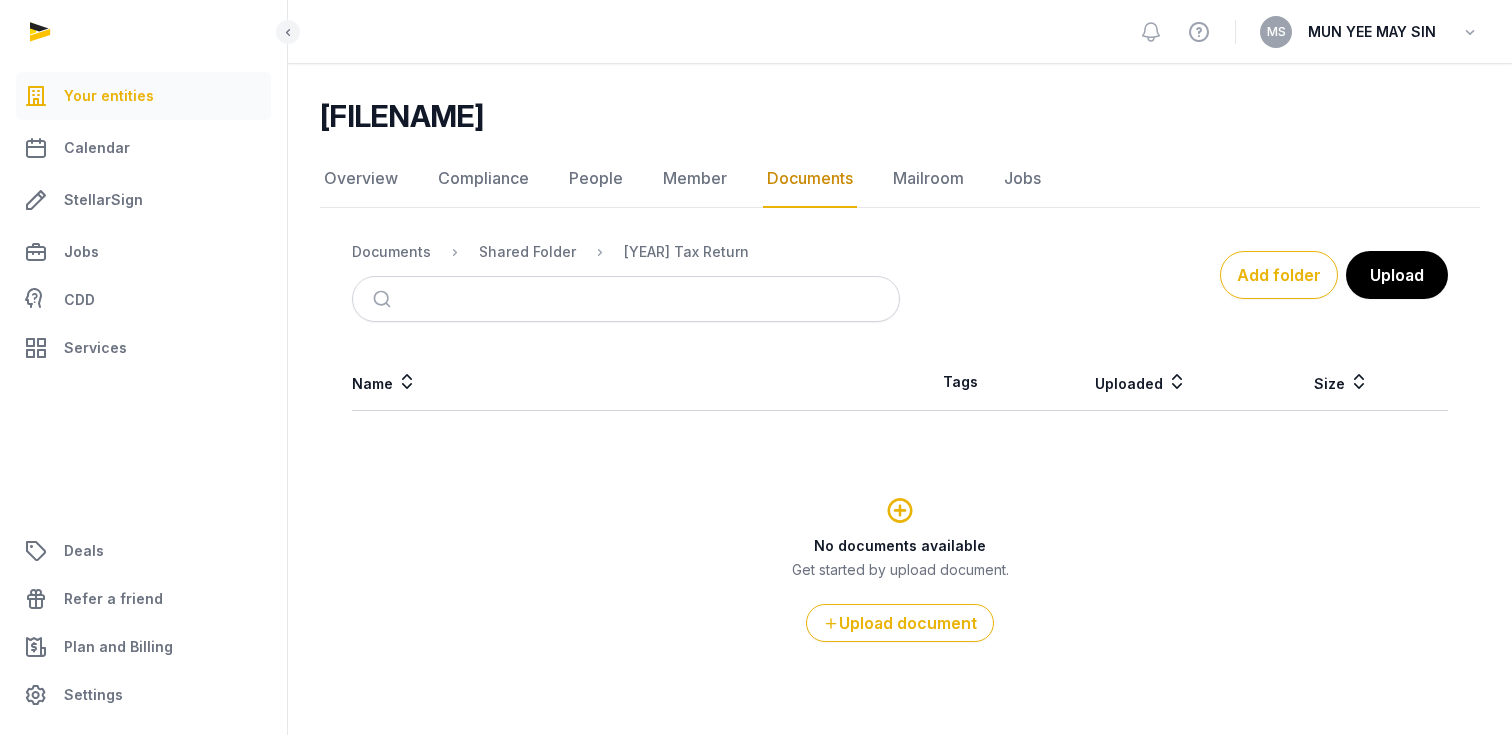 scroll, scrollTop: 139, scrollLeft: 0, axis: vertical 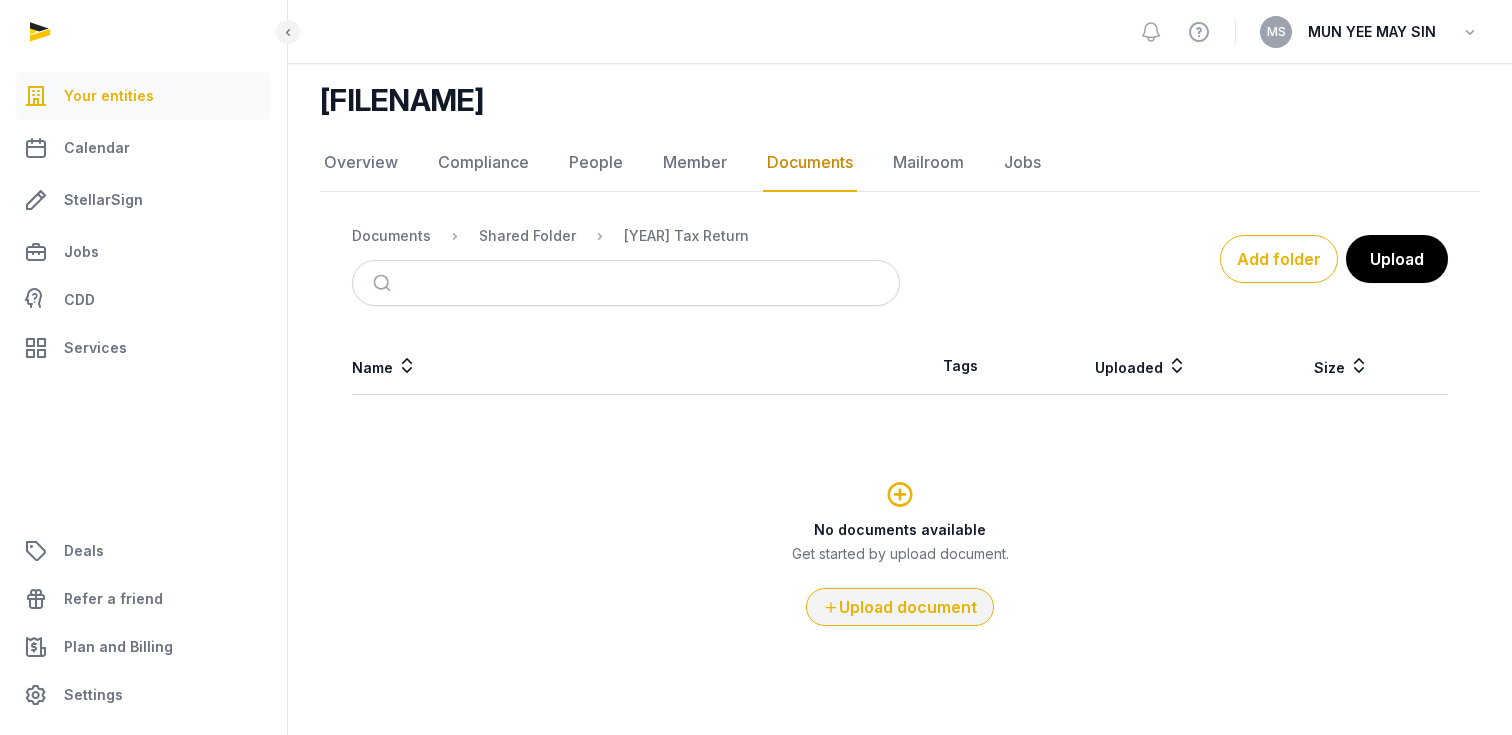 click on "Upload document" at bounding box center [900, 607] 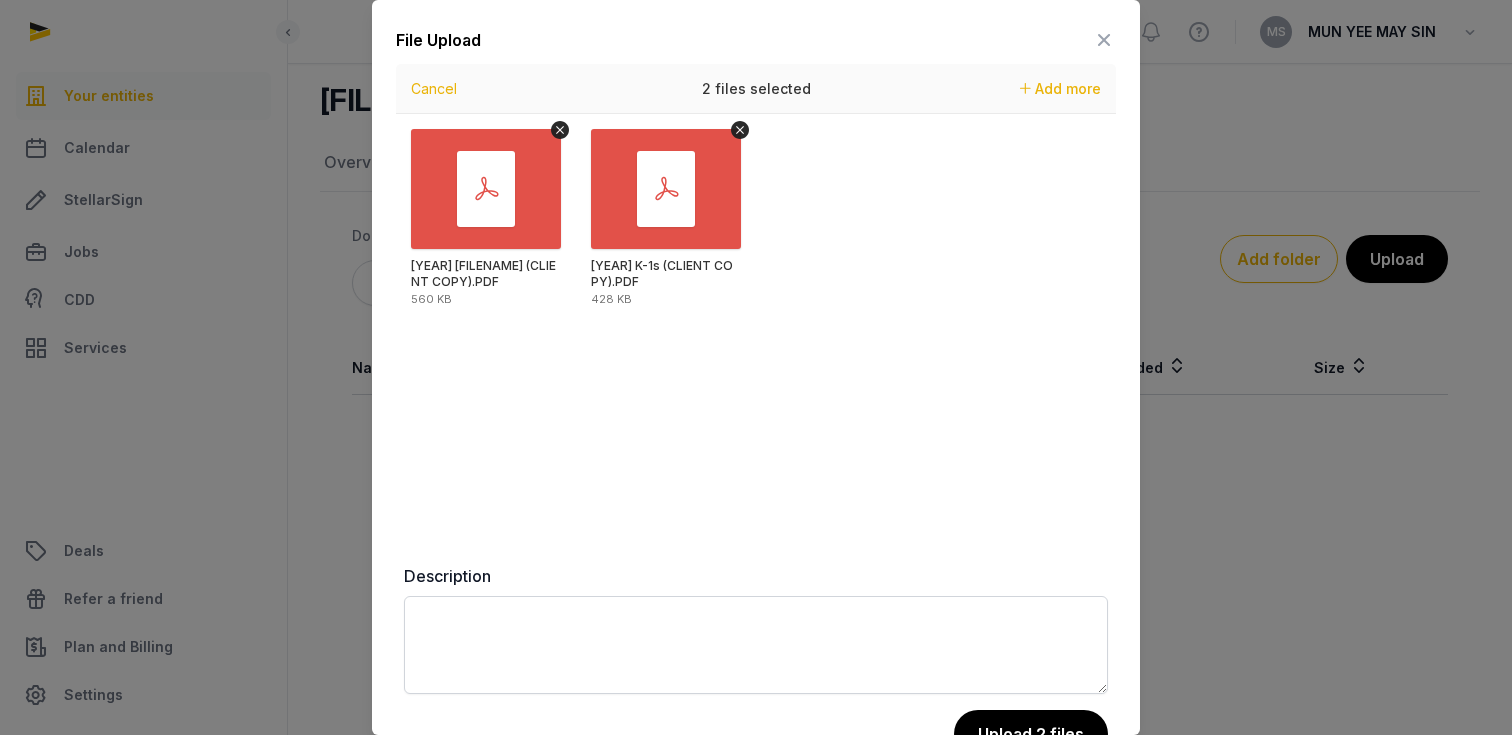 click on "Upload 2 files" at bounding box center (1031, 734) 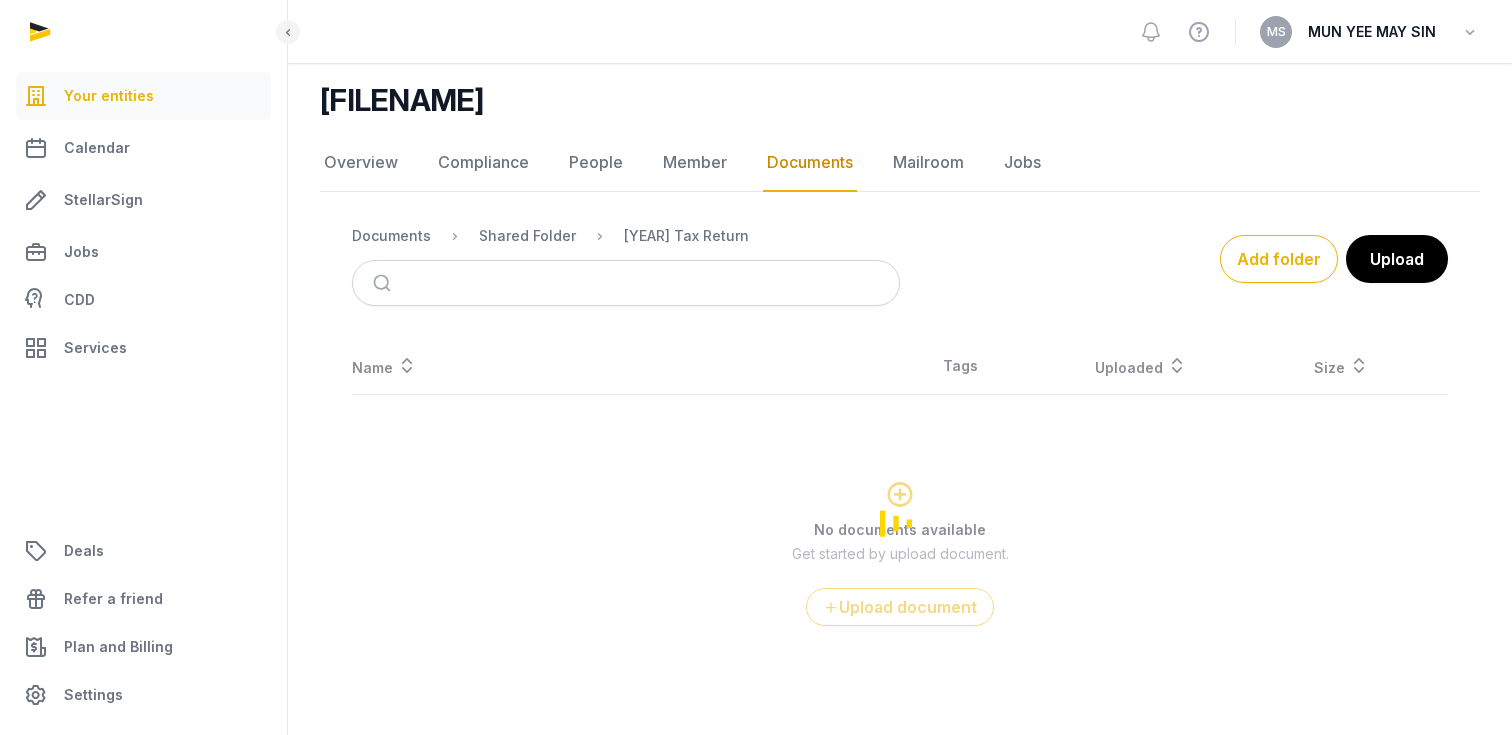 scroll, scrollTop: 0, scrollLeft: 0, axis: both 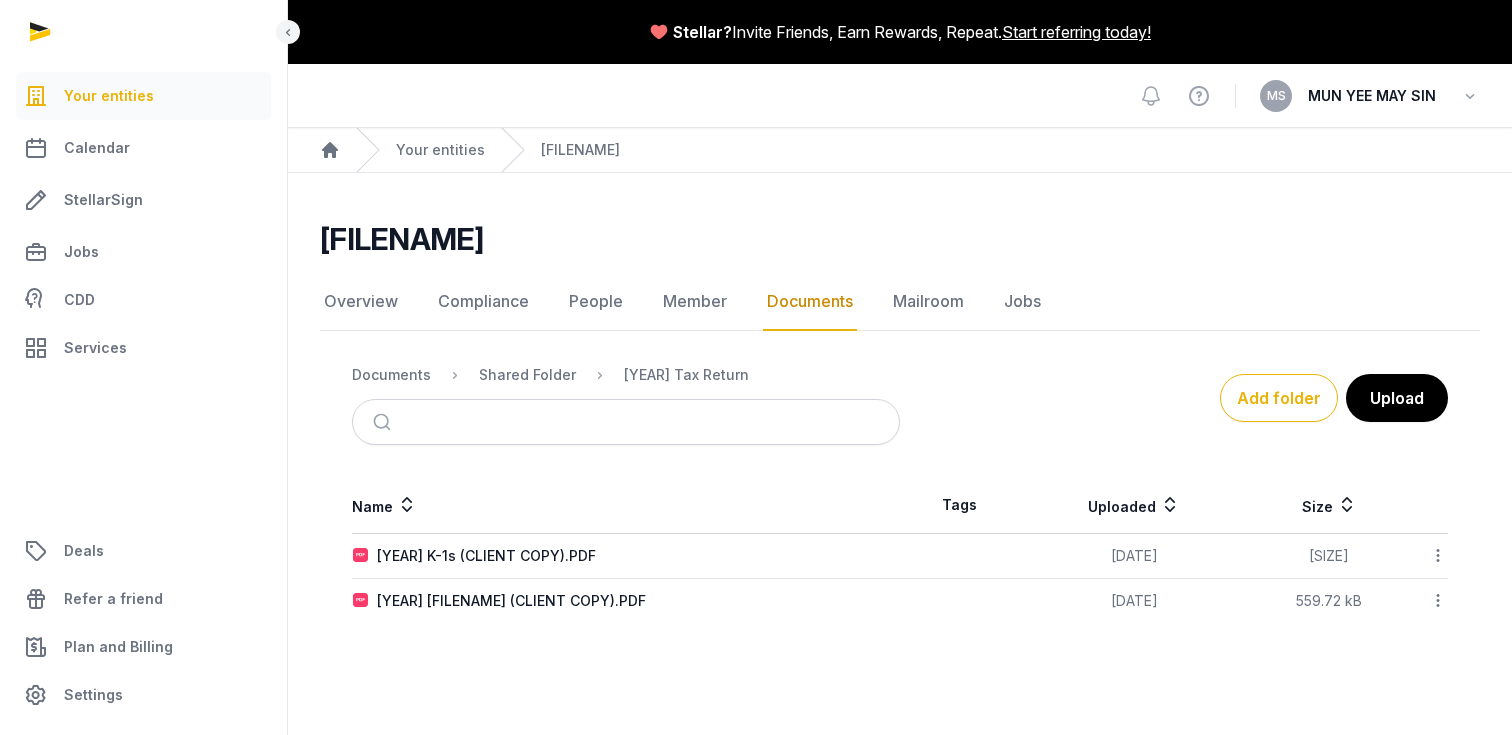 drag, startPoint x: 849, startPoint y: 665, endPoint x: 856, endPoint y: 533, distance: 132.18547 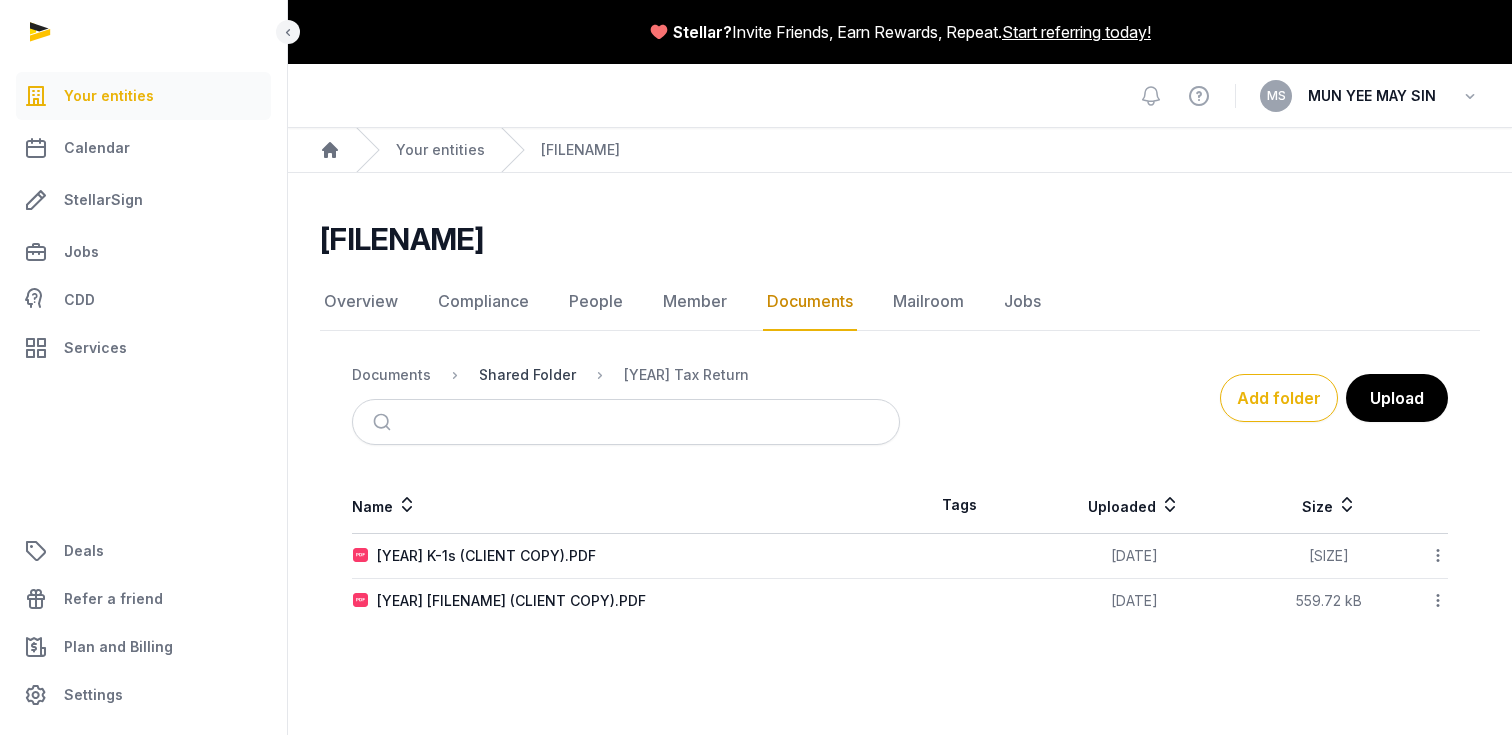 click on "Shared Folder" at bounding box center (527, 375) 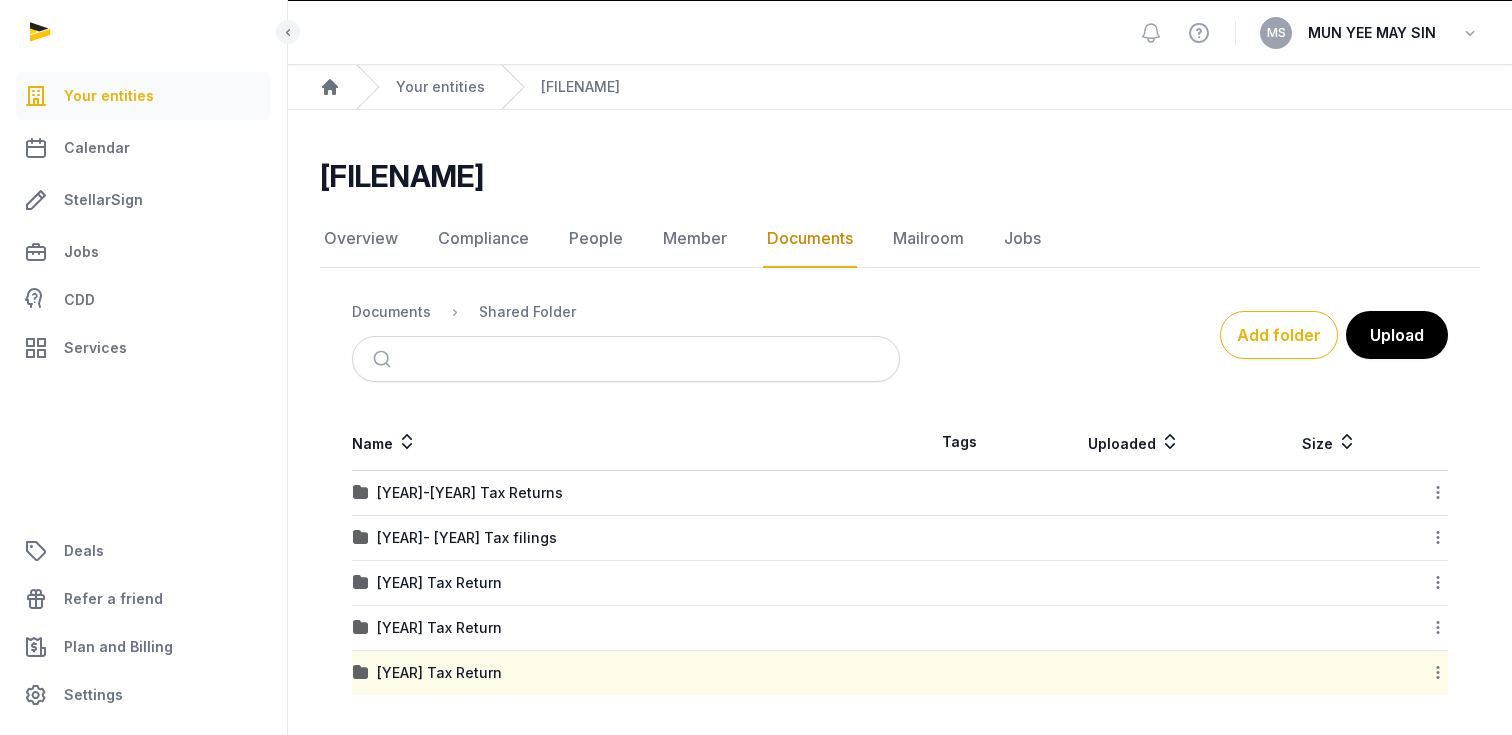 scroll, scrollTop: 63, scrollLeft: 0, axis: vertical 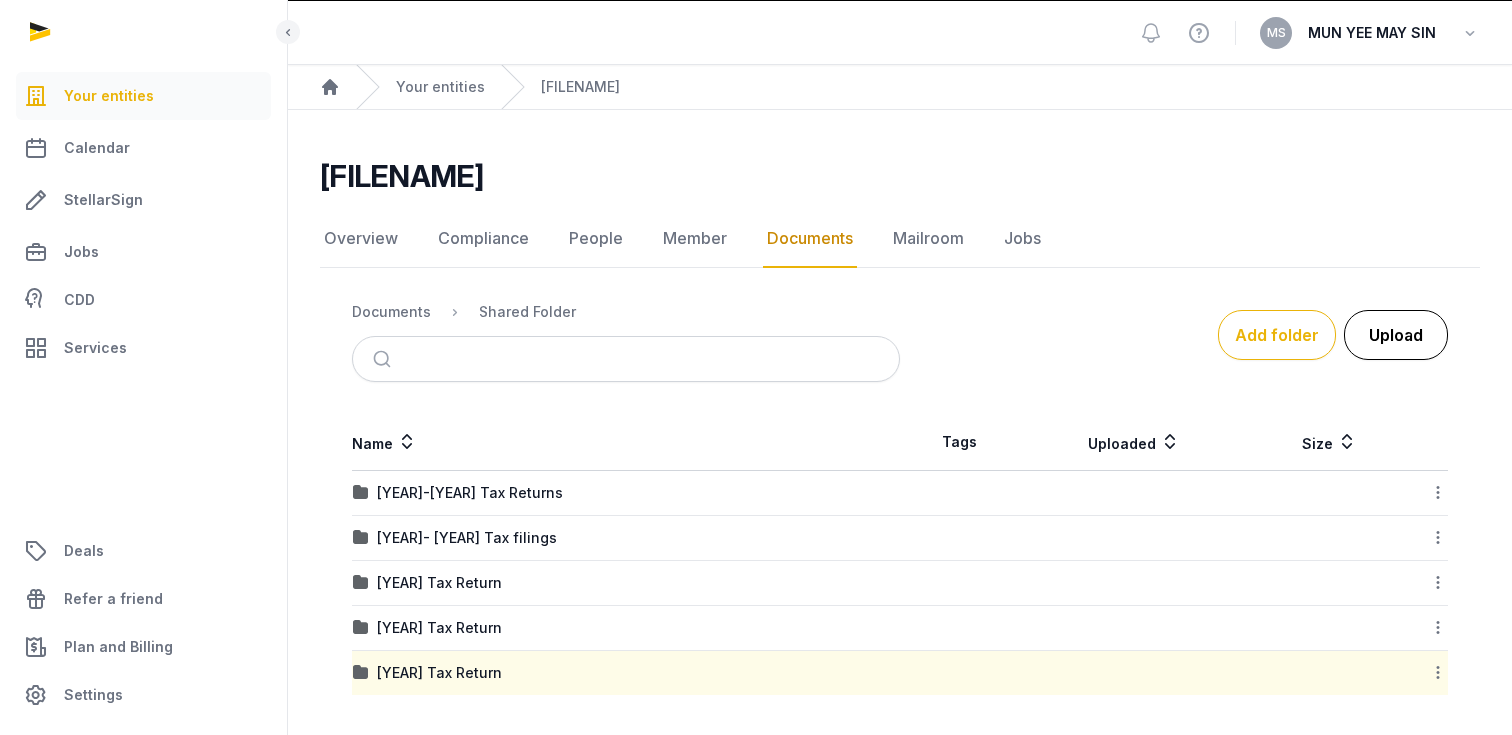 click on "Upload" at bounding box center [1396, 335] 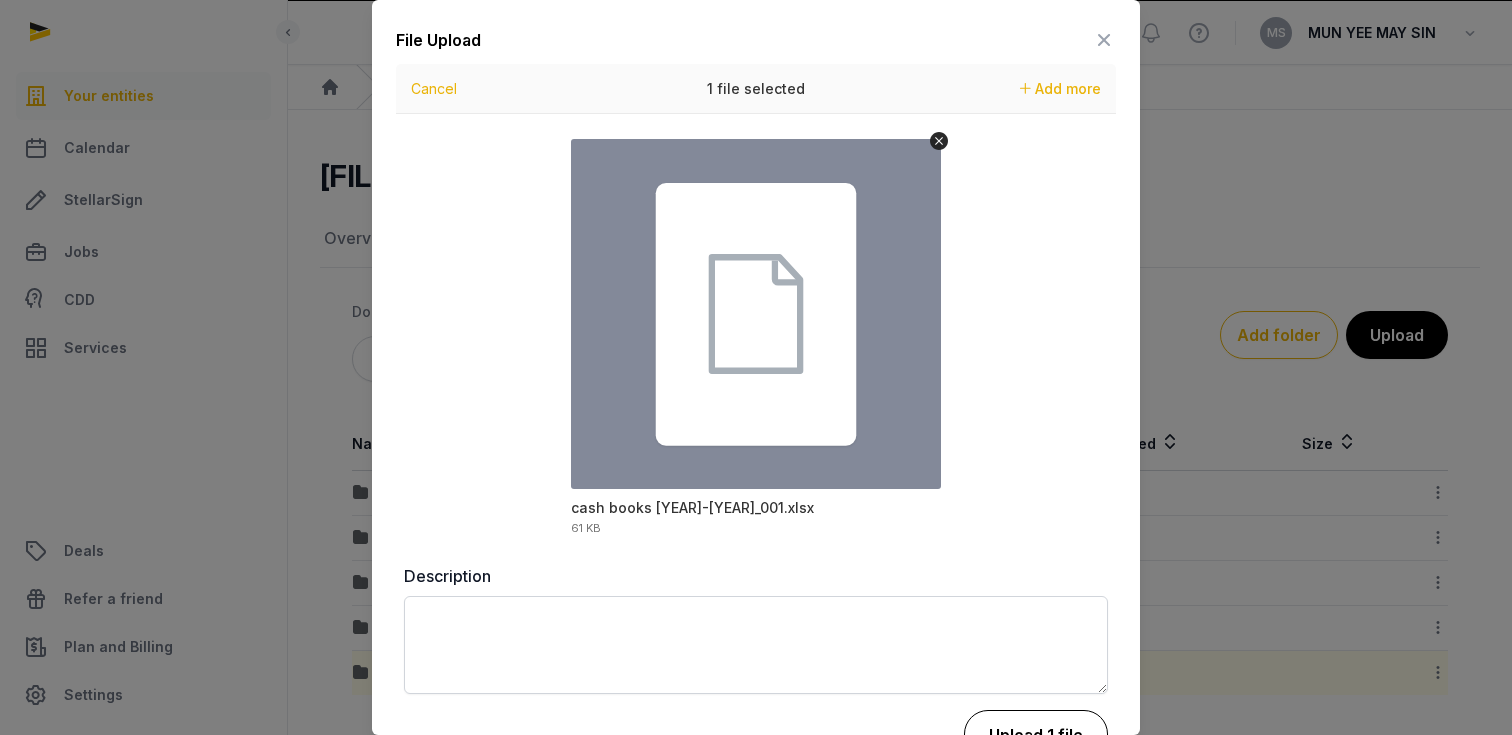 click on "Upload 1 file" at bounding box center (1036, 735) 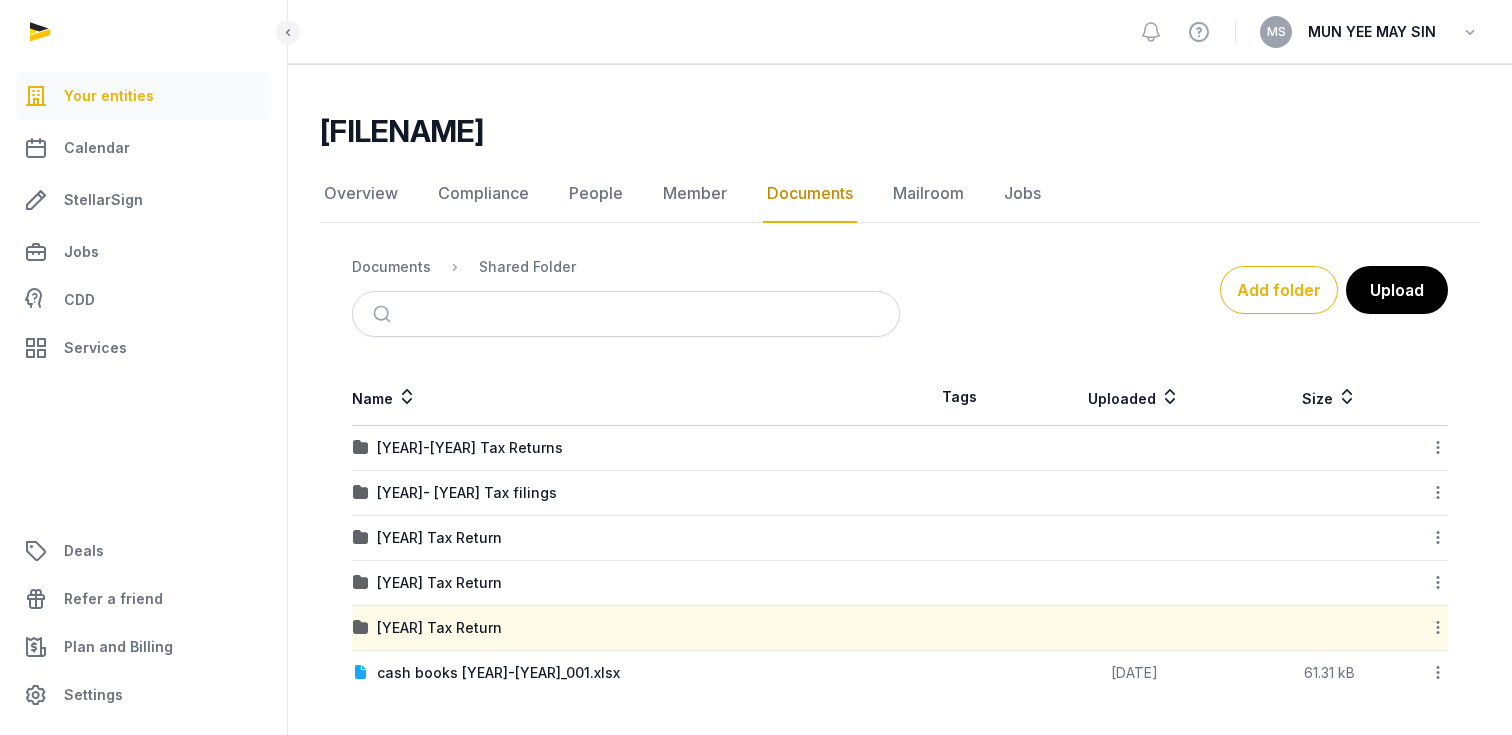 scroll, scrollTop: 107, scrollLeft: 0, axis: vertical 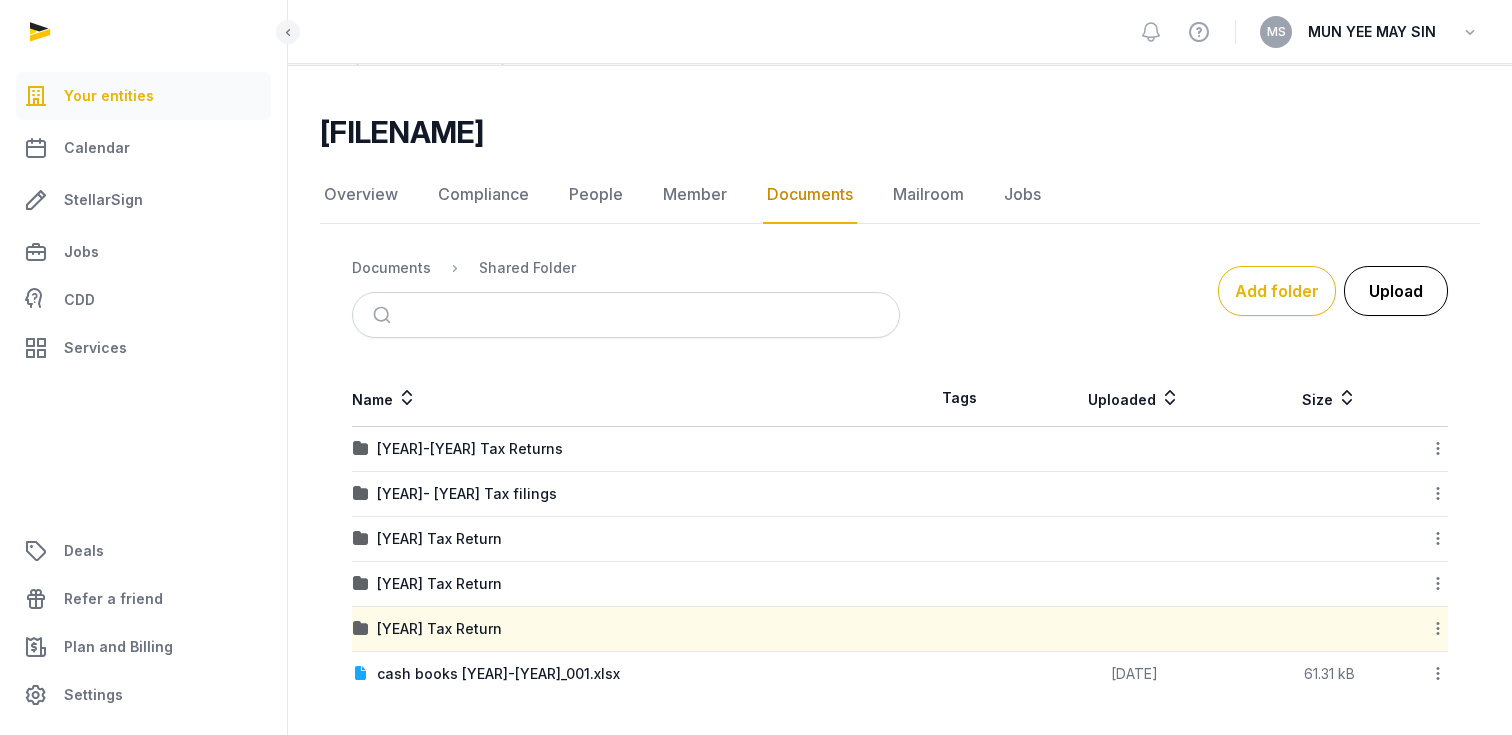 click on "Upload" at bounding box center (1396, 291) 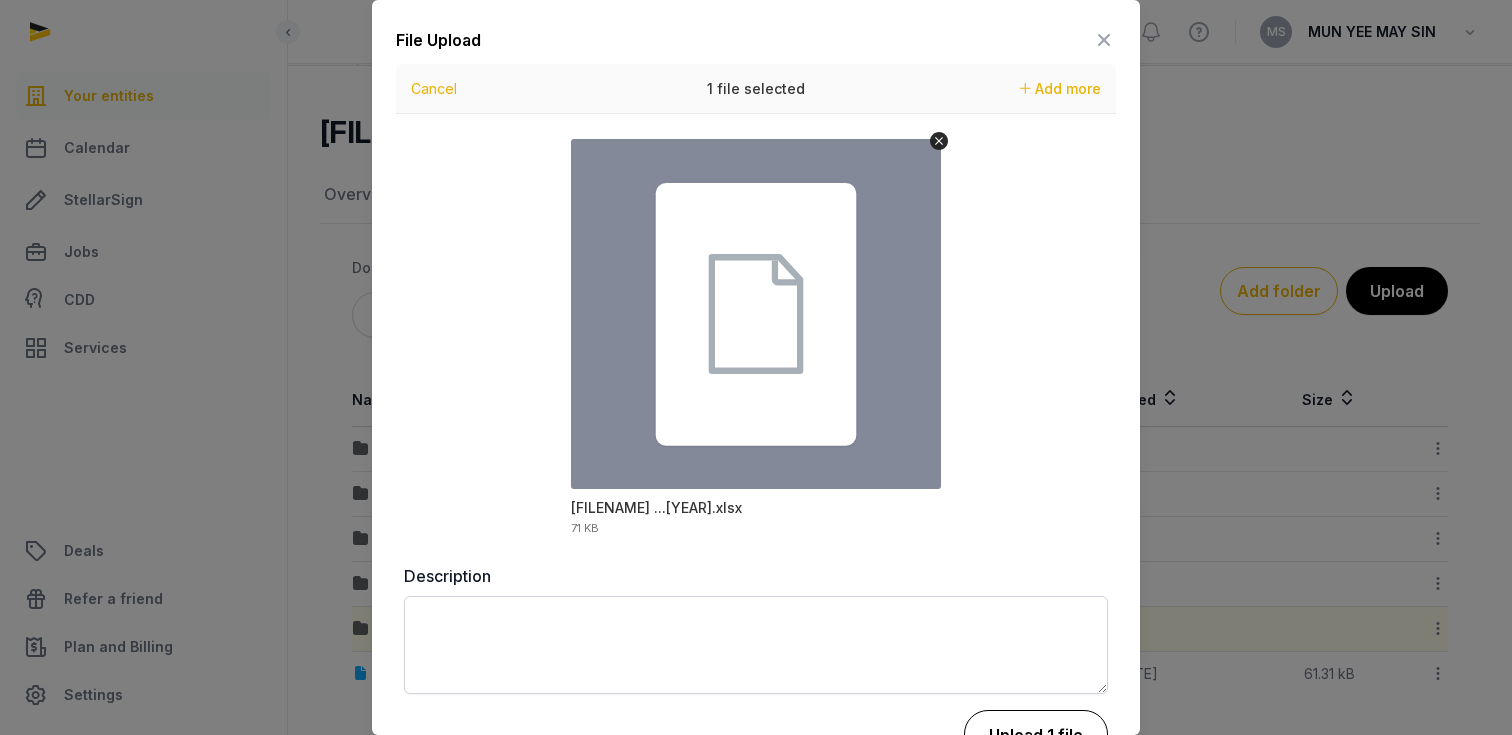 click on "Upload 1 file" at bounding box center (1036, 735) 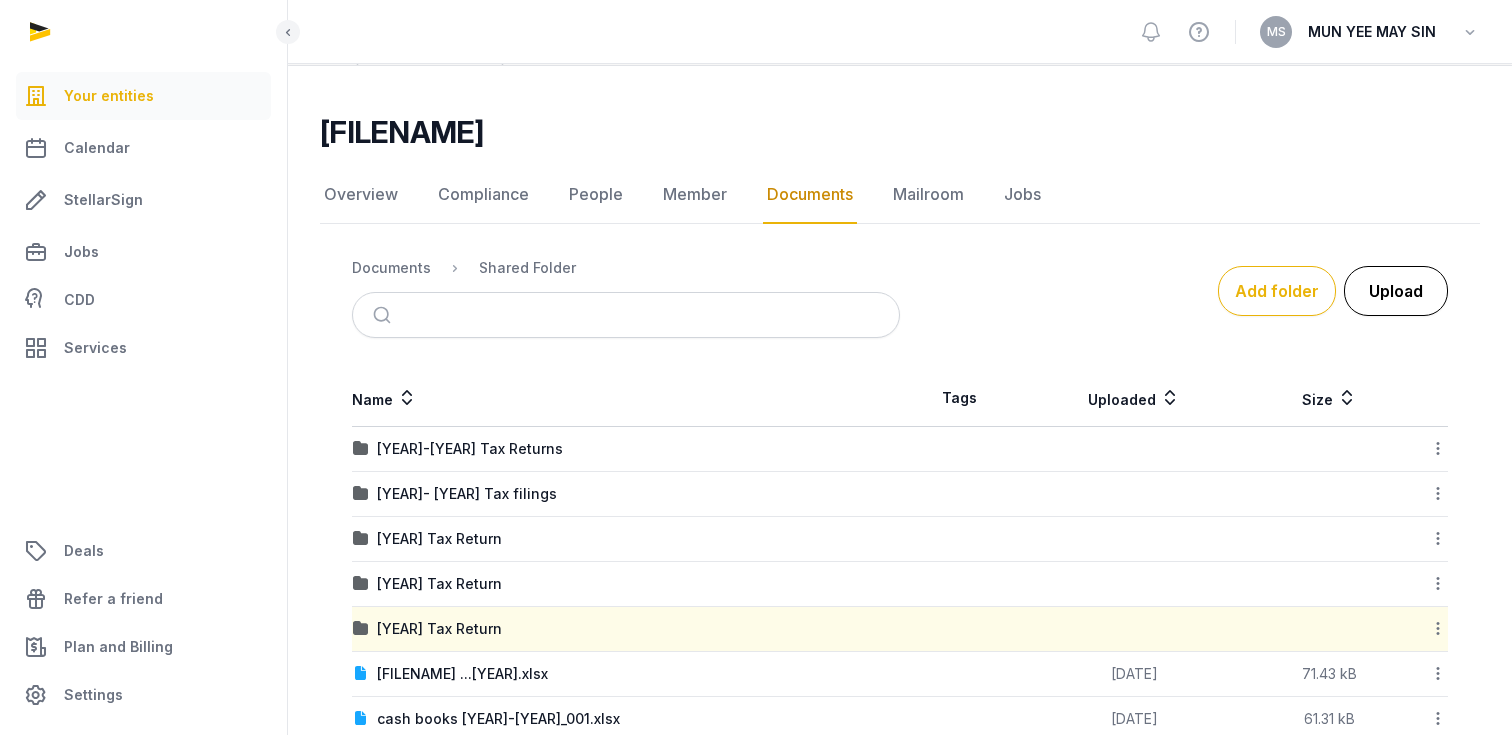 click on "Upload" at bounding box center [1396, 291] 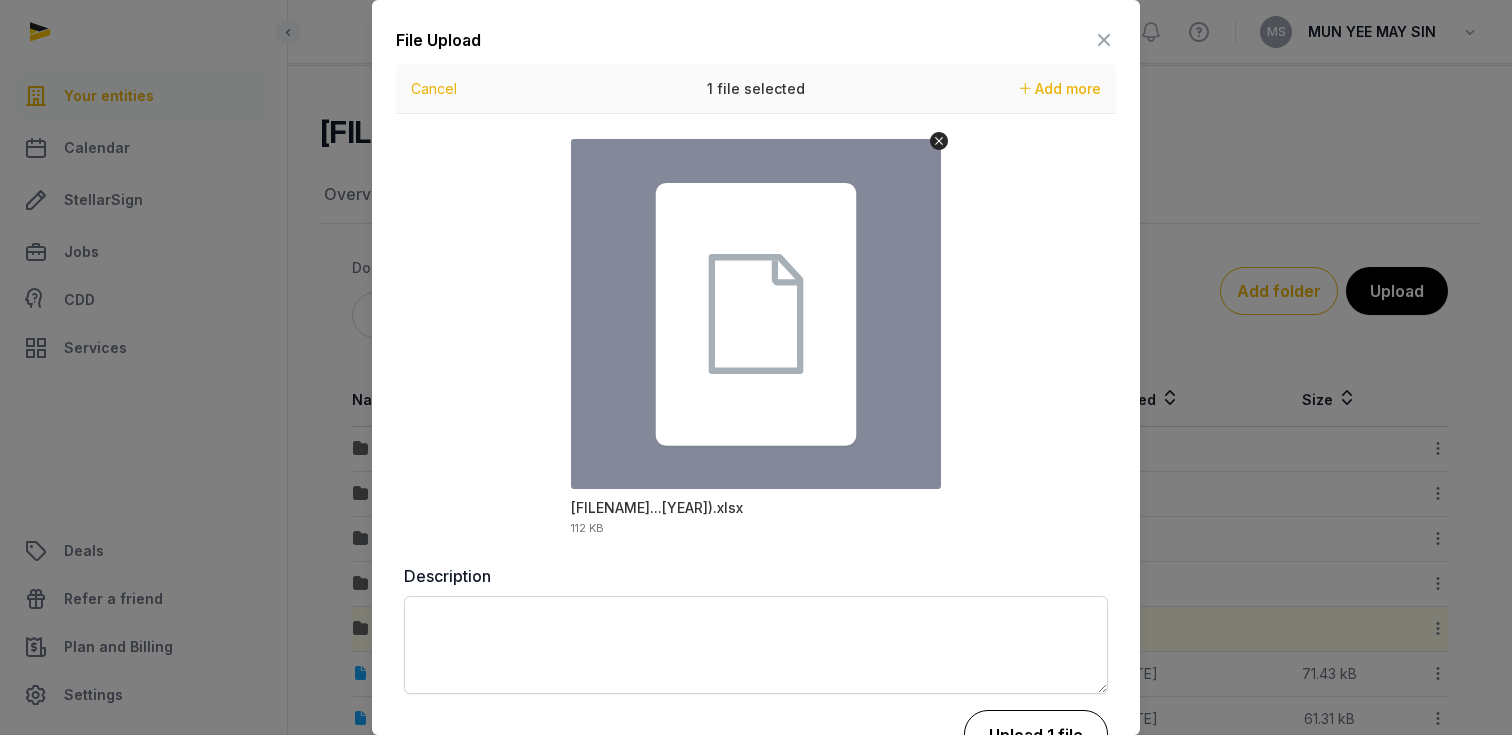 click on "Upload 1 file" at bounding box center (1036, 735) 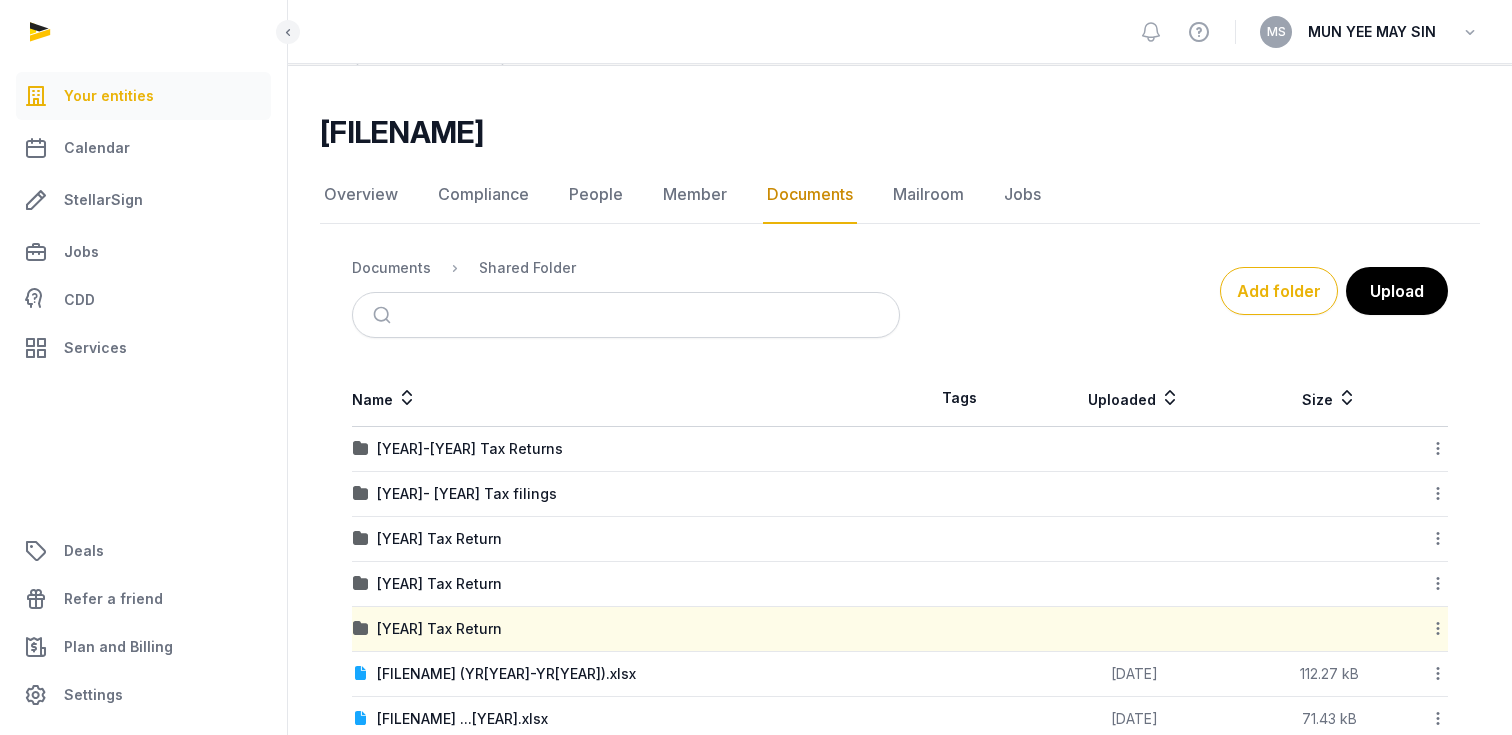 scroll, scrollTop: 196, scrollLeft: 0, axis: vertical 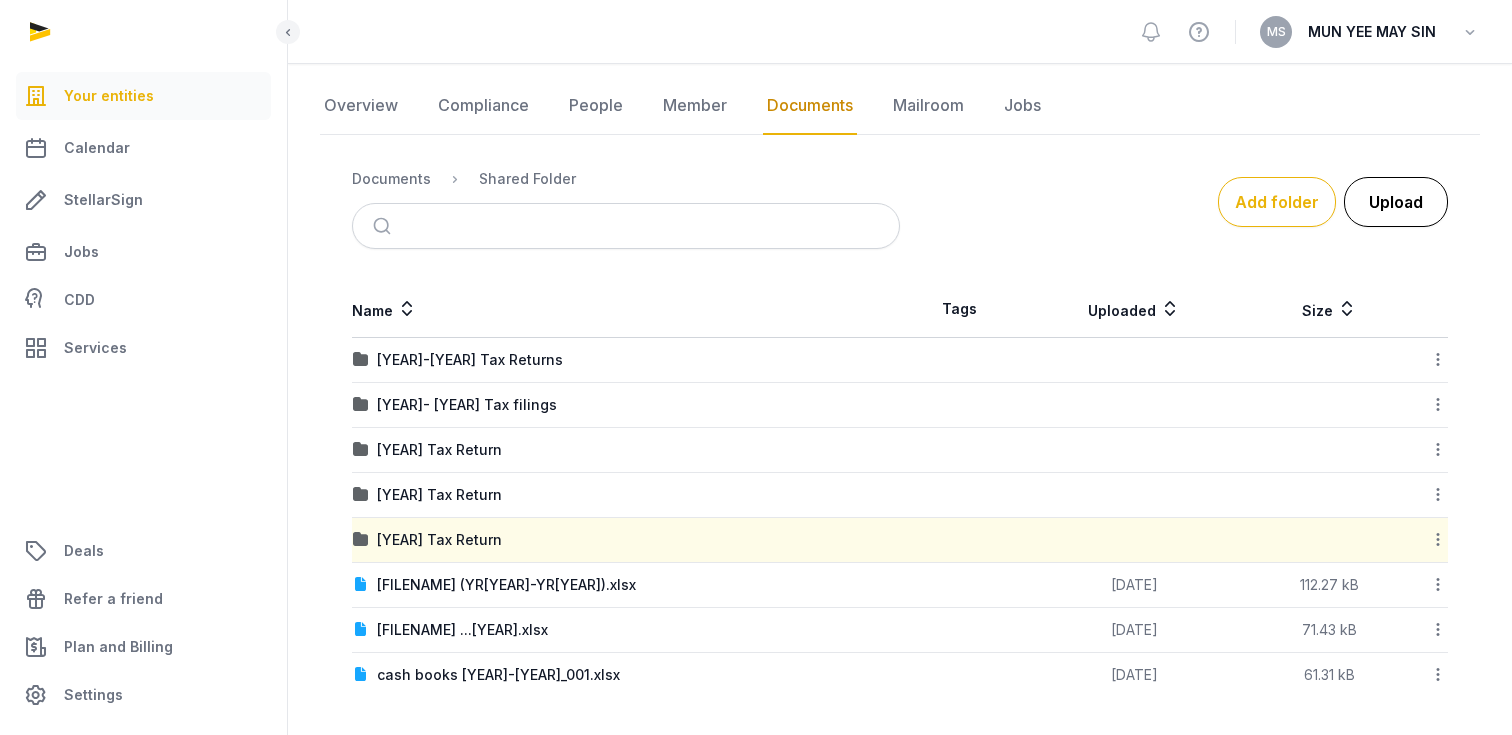 click on "Upload" at bounding box center (1396, 202) 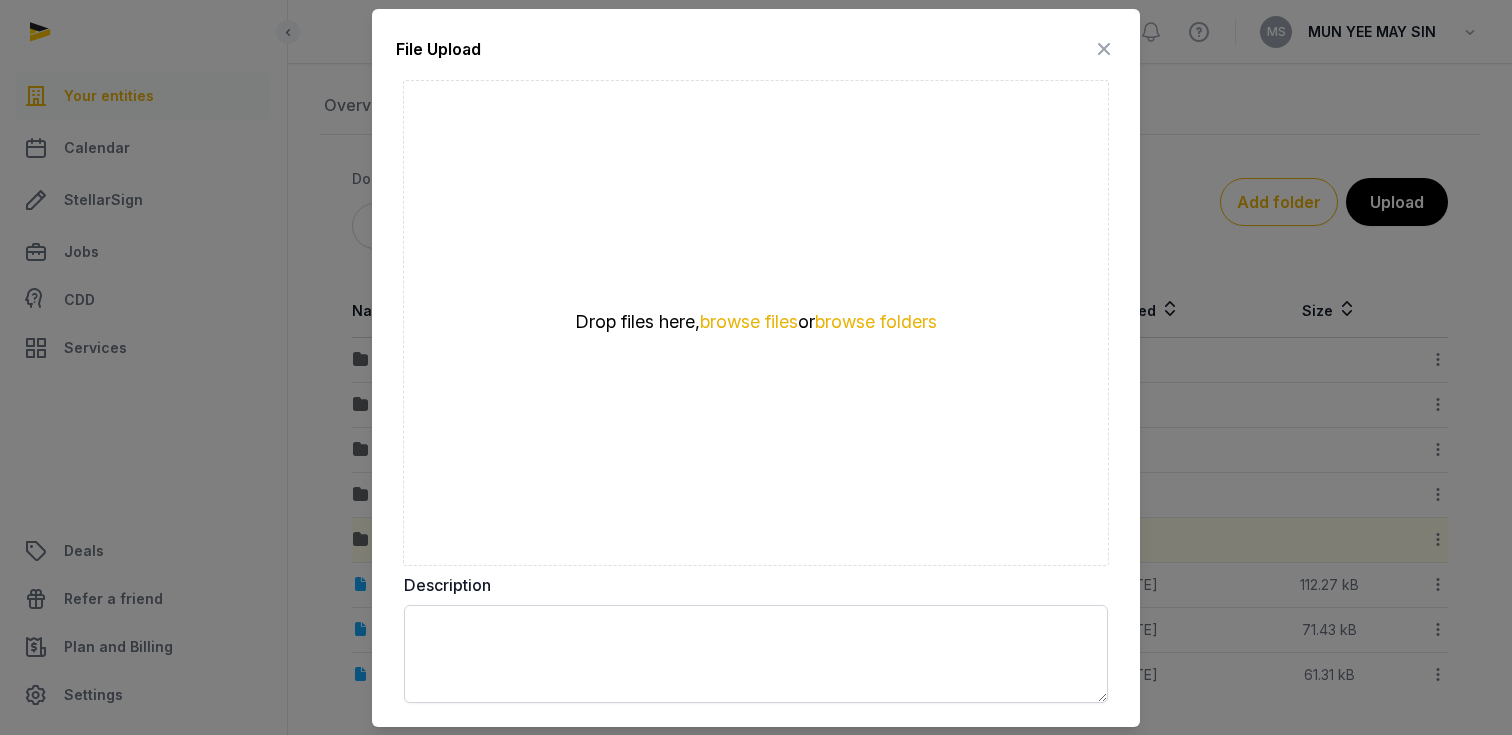 click at bounding box center [1104, 49] 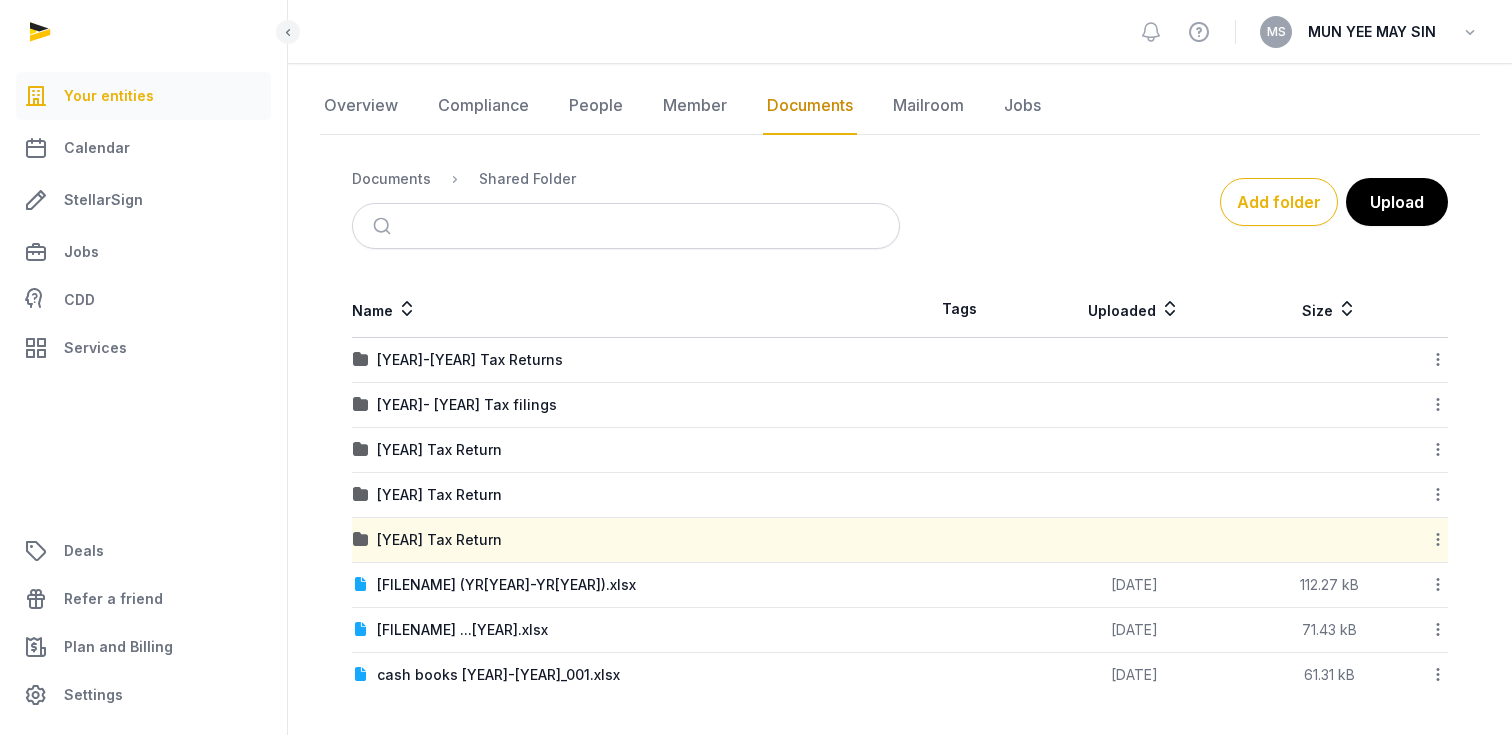 click on "Documents  Shared Folder
Add folder   Upload   Name  Tags  Uploaded   Size  2013-2017 Tax Returns   Download Folder   Copy link   Edit properties   Move   Delete  2018- 2020 Tax filings   Download Folder   Copy link   Edit properties   Move   Delete  2021 Tax Return   Download Folder   Copy link   Edit properties   Move   Delete  2022 Tax Return   Download Folder   Copy link   Edit properties   Move   Delete  2023 Tax Return   Download Folder   Copy link   Edit properties   Move   Delete  Kapuna Ohana Expenses and income breakdown (YR2021-YR2024).xlsx  [DATE] [SIZE]  Download   Copy link   Edit properties   Move   Delete  Kapuna - Mgmt Accts YR2018-YR2024.xlsx  [DATE] [SIZE]  Download   Copy link   Edit properties   Move   Delete  cash books 2013-2017_001.xlsx  [DATE] [SIZE]  Download   Copy link   Edit properties   Move   Delete" at bounding box center (900, 426) 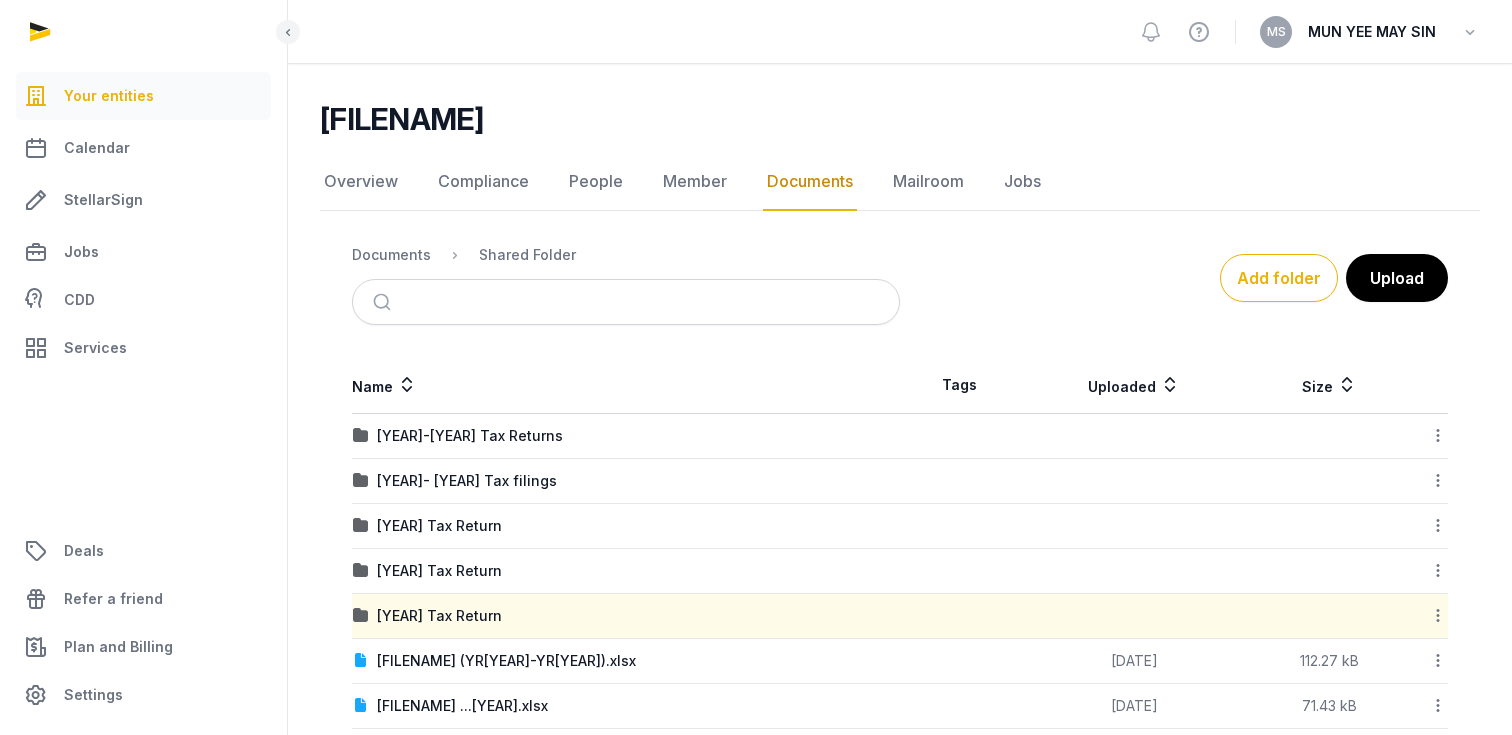 scroll, scrollTop: 196, scrollLeft: 0, axis: vertical 